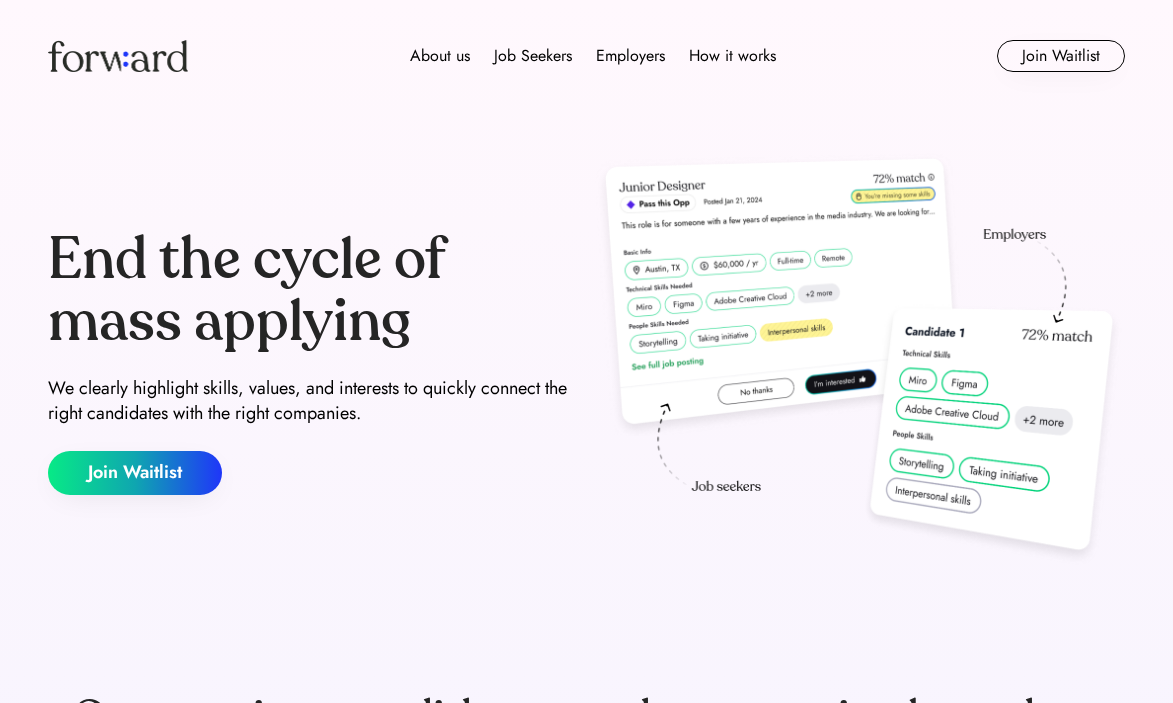 scroll, scrollTop: 0, scrollLeft: 0, axis: both 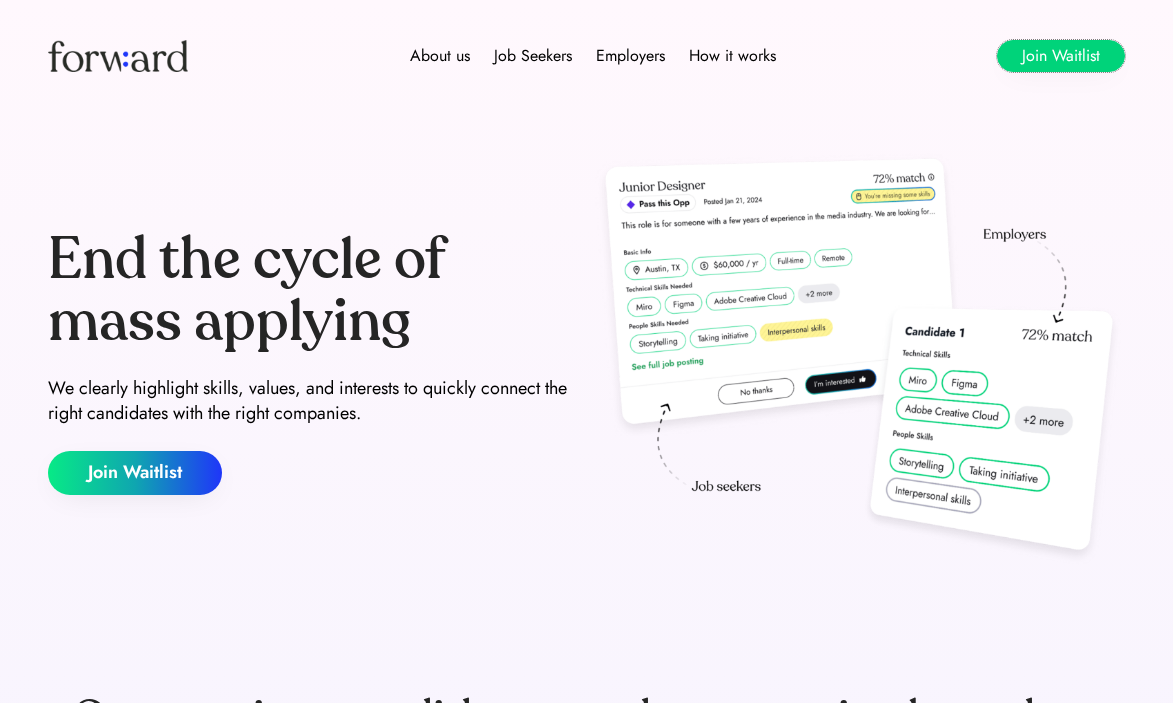 click on "Join Waitlist" at bounding box center [1061, 56] 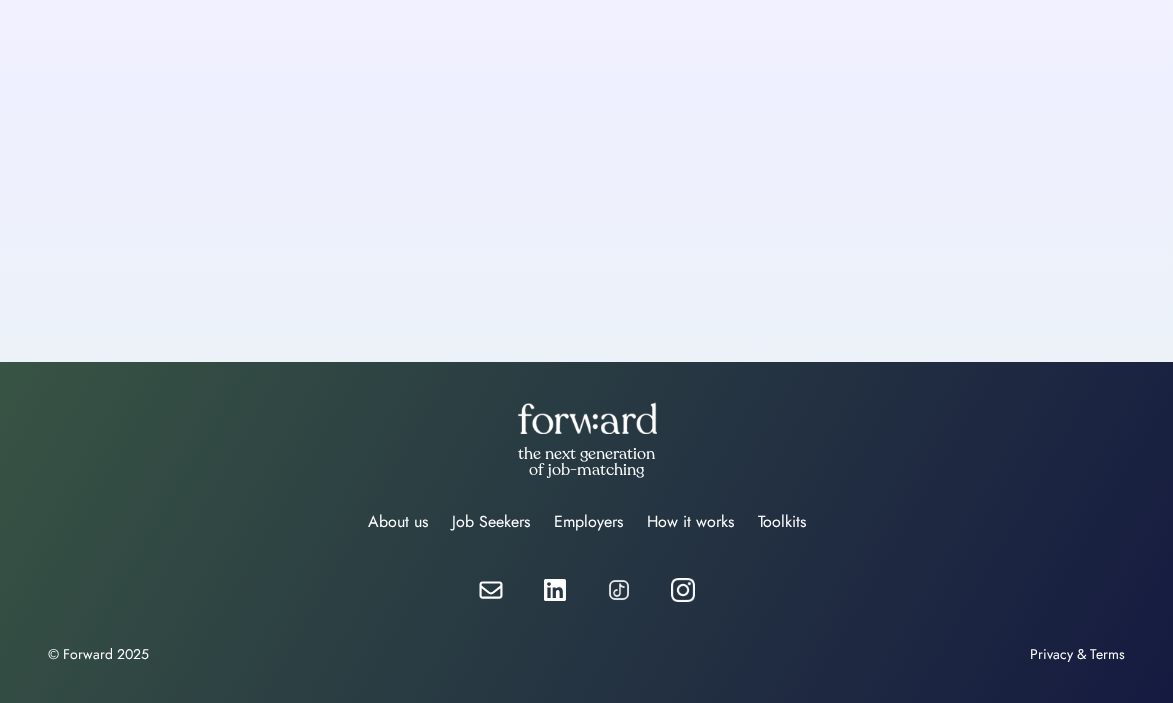 scroll, scrollTop: 0, scrollLeft: 0, axis: both 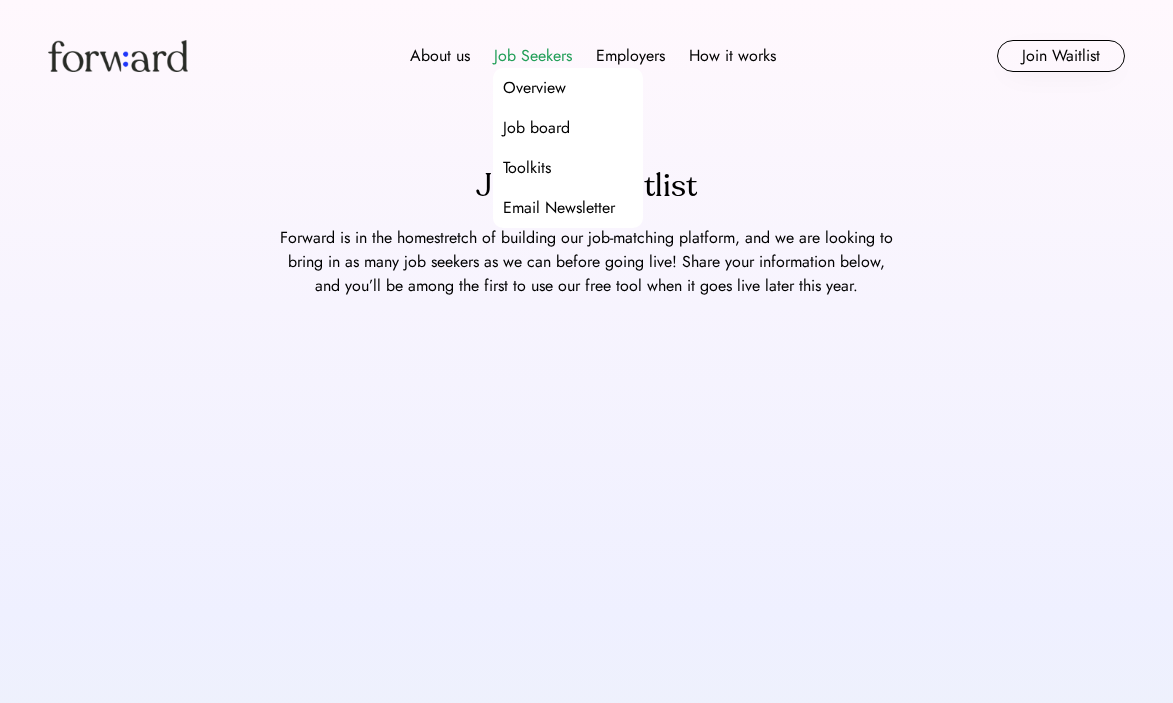 click on "Job Seekers" at bounding box center (533, 56) 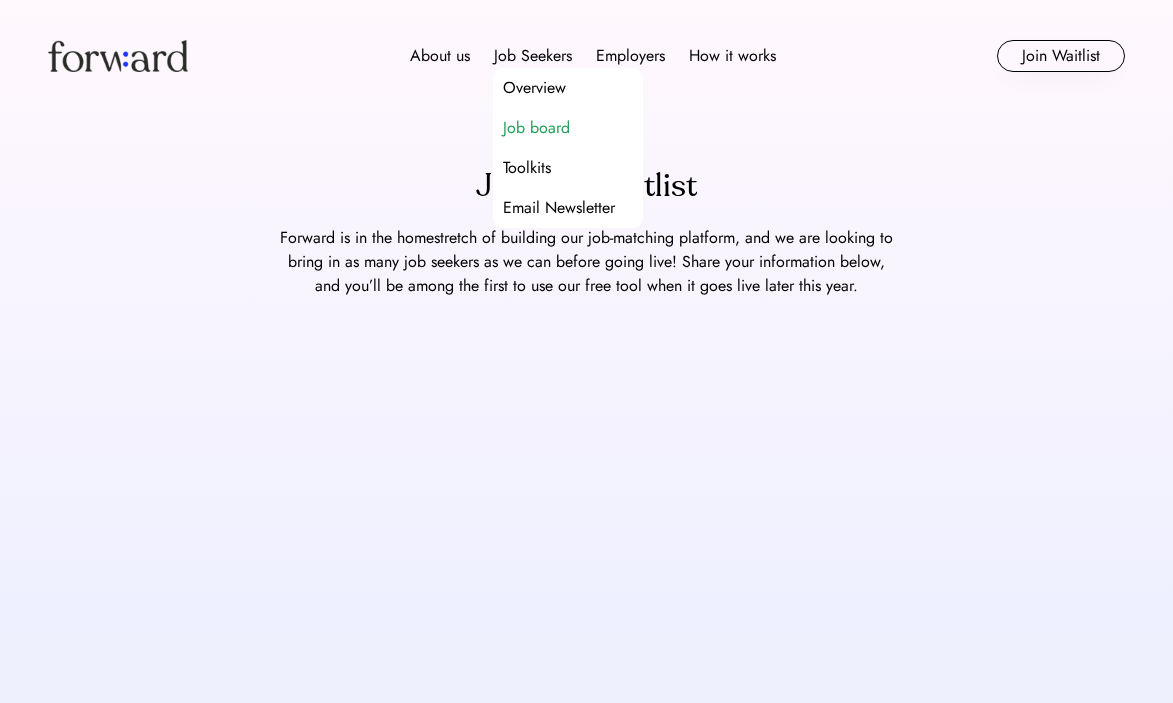 click on "Job board" at bounding box center [536, 128] 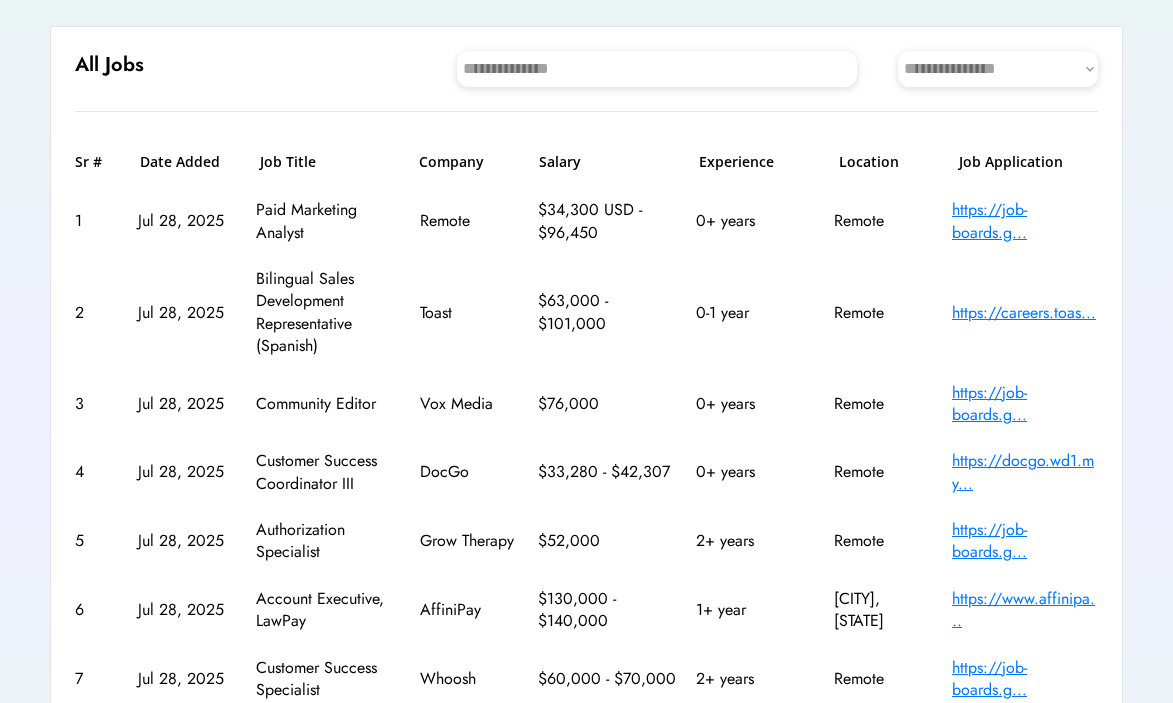 scroll, scrollTop: 193, scrollLeft: 0, axis: vertical 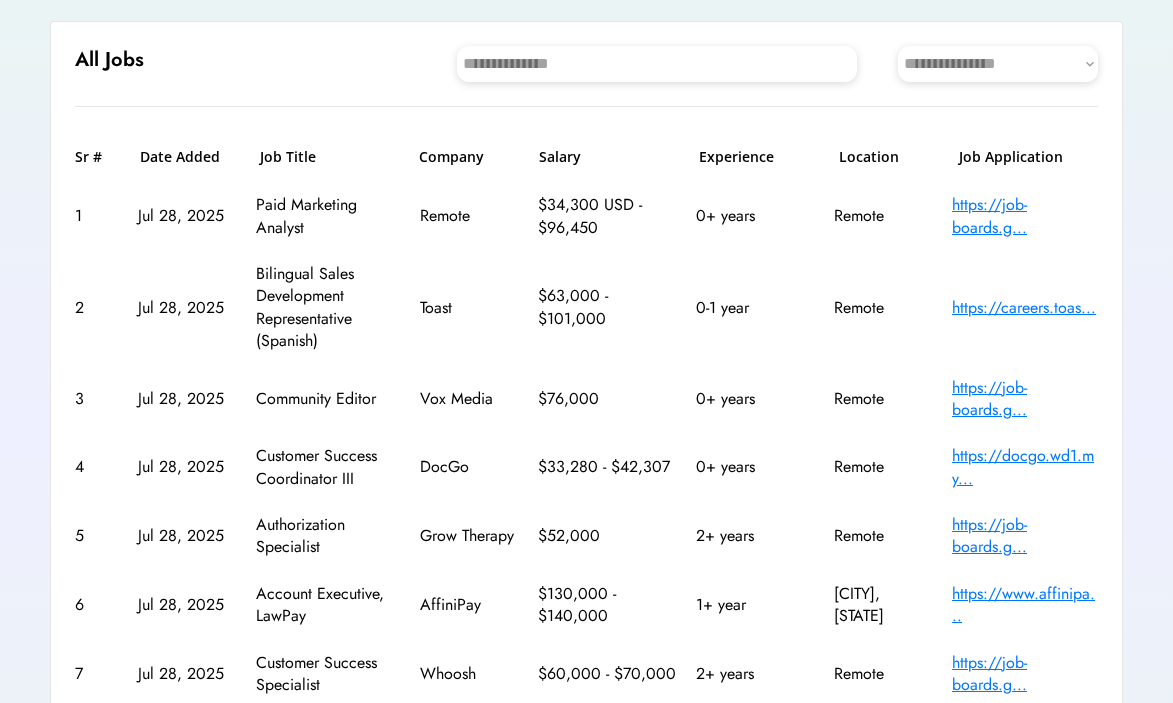 click on "https://job-boards.g..." at bounding box center (1025, 216) 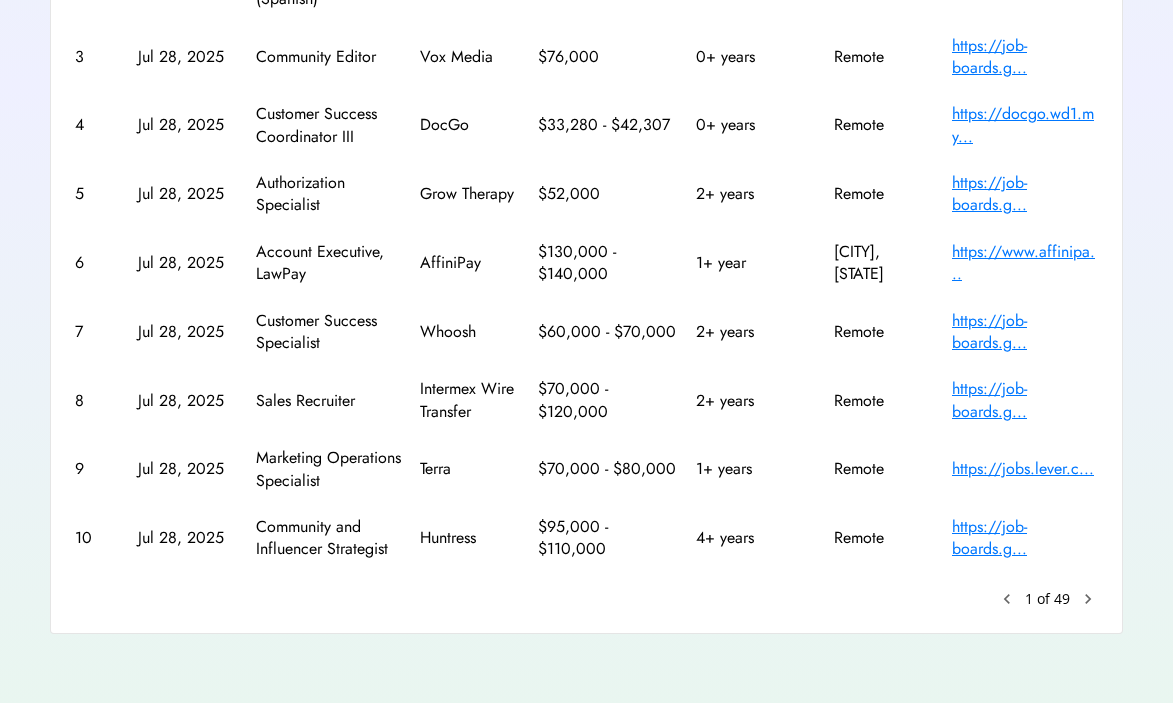scroll, scrollTop: 538, scrollLeft: 0, axis: vertical 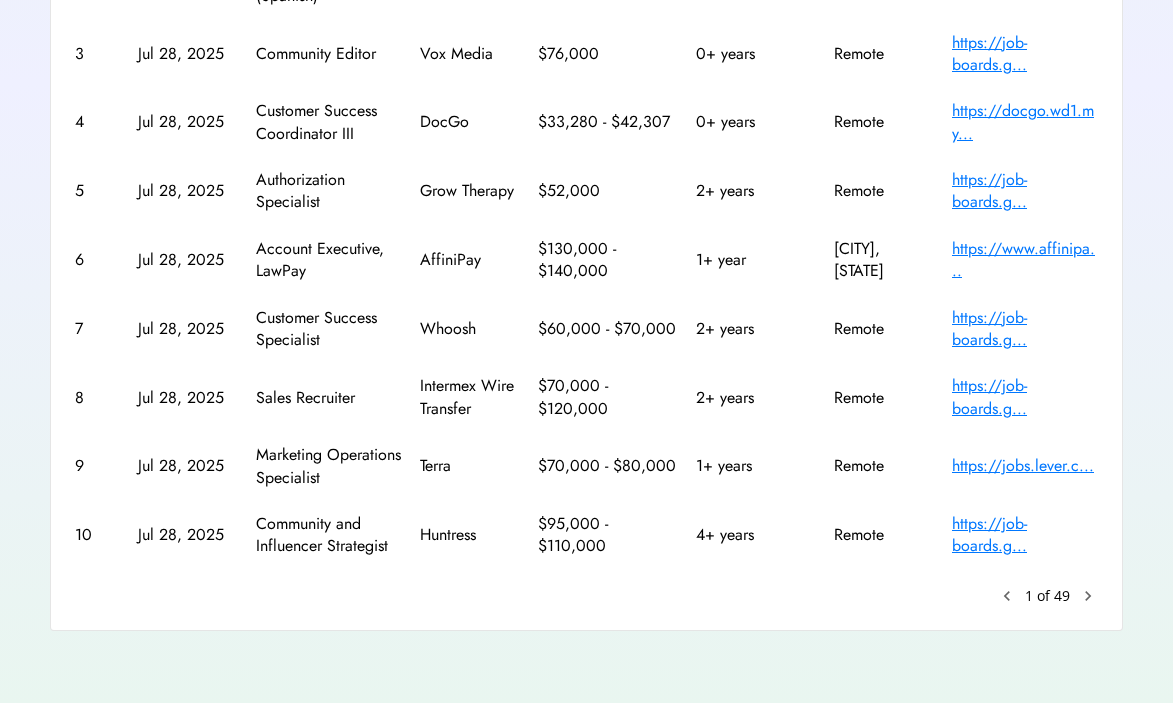 click on "https://job-boards.g..." at bounding box center [1025, 329] 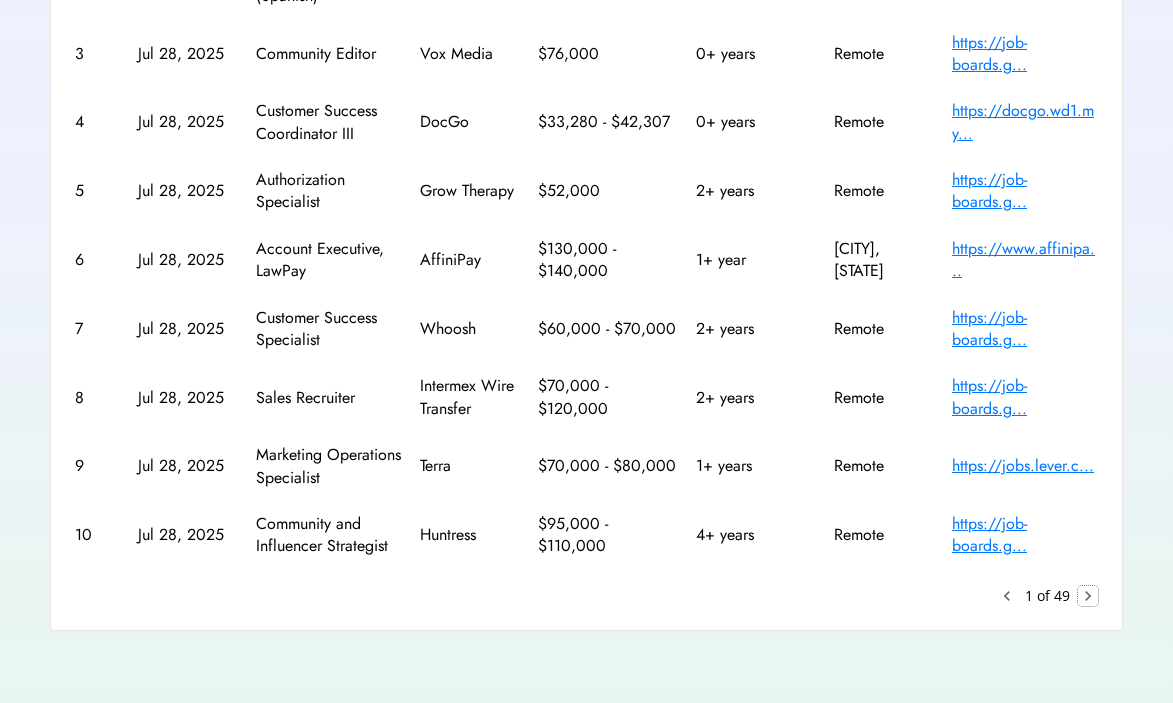 click on "chevron_right" 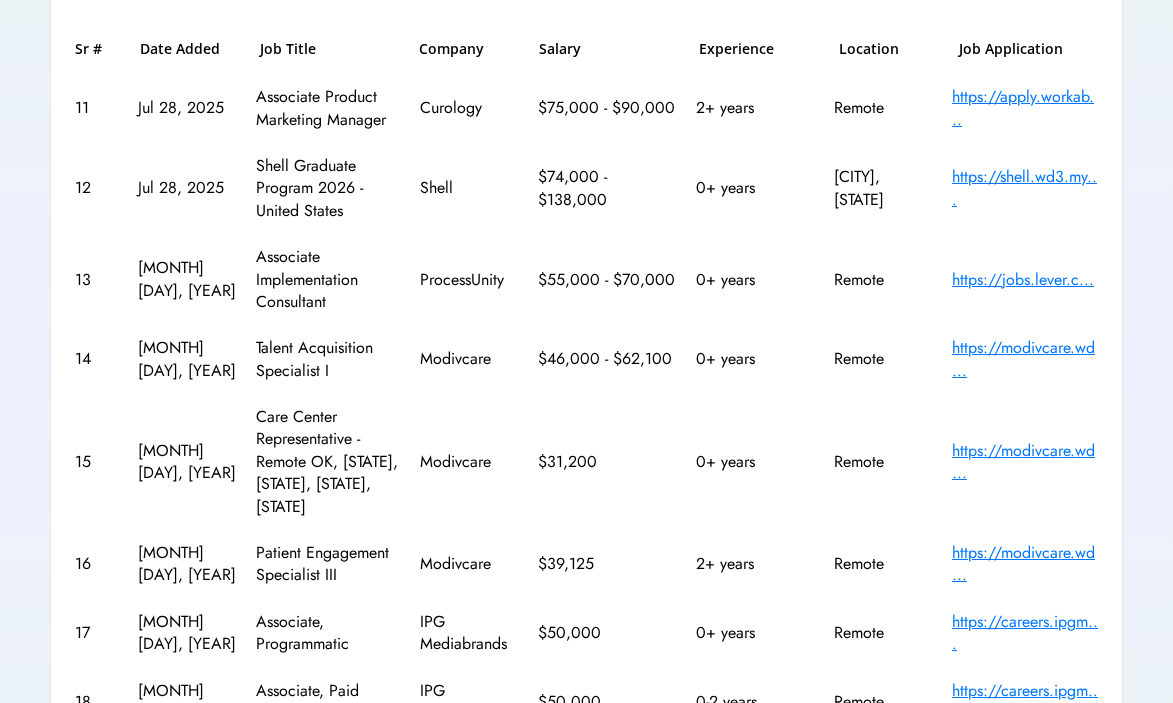 scroll, scrollTop: 319, scrollLeft: 0, axis: vertical 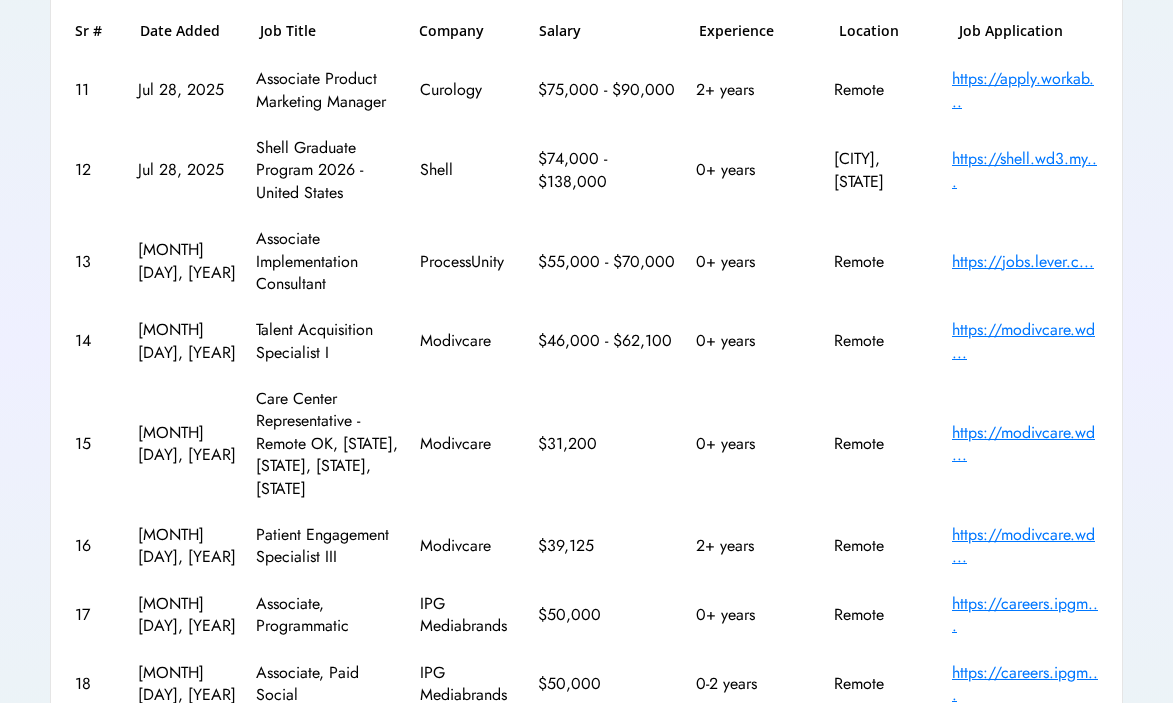 click on "https://modivcare.wd..." at bounding box center [1025, 341] 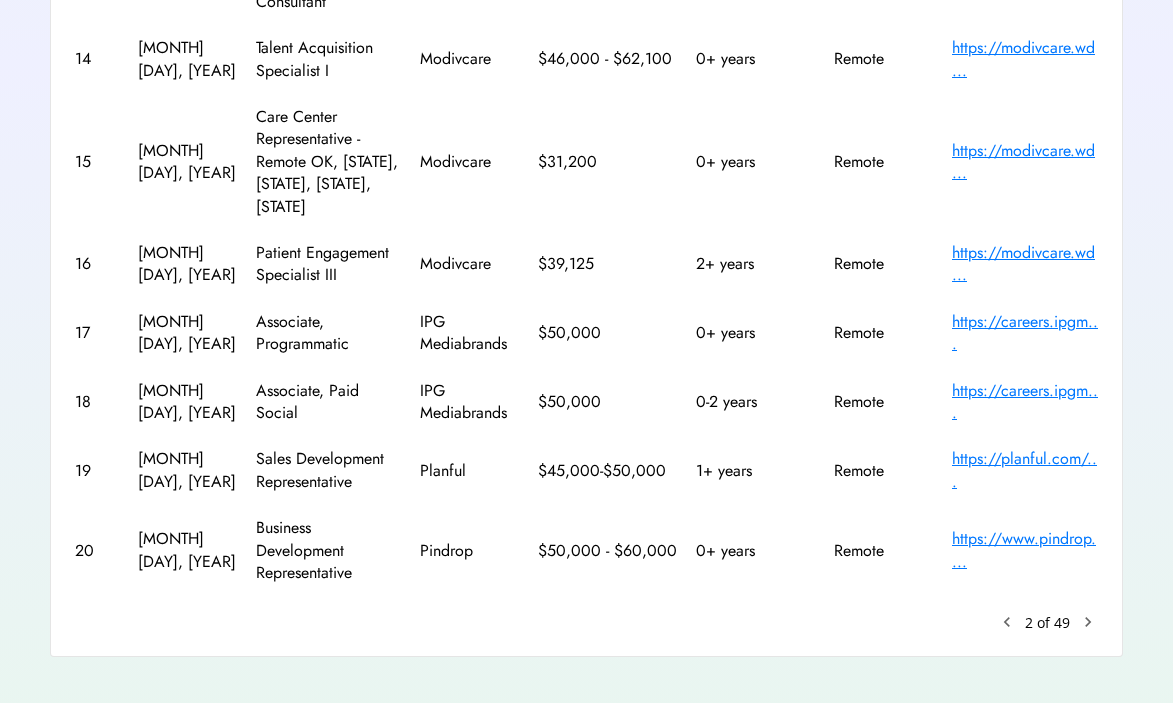 scroll, scrollTop: 605, scrollLeft: 0, axis: vertical 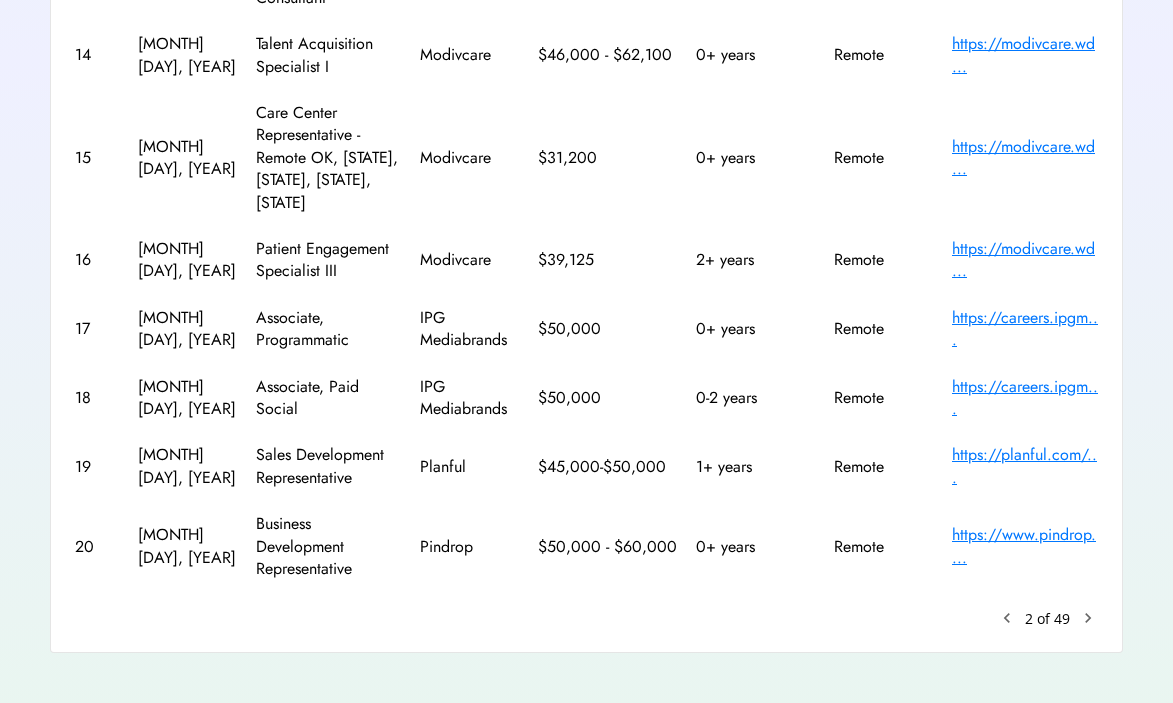 click on "chevron_right" 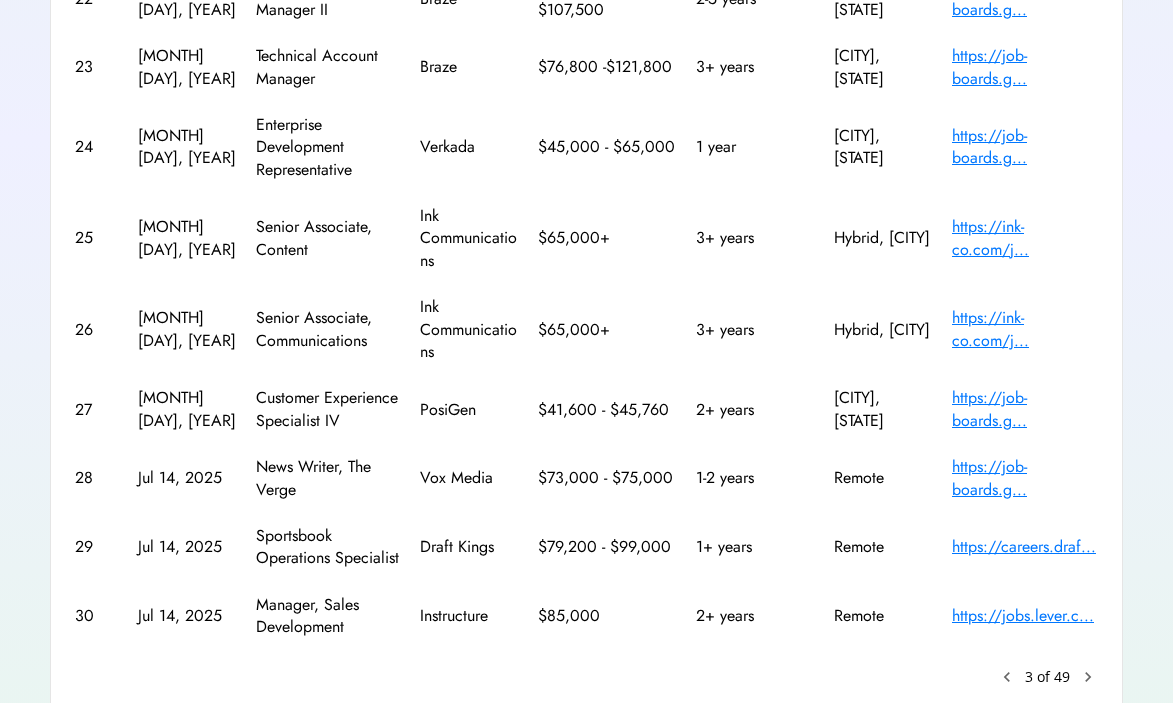 scroll, scrollTop: 583, scrollLeft: 0, axis: vertical 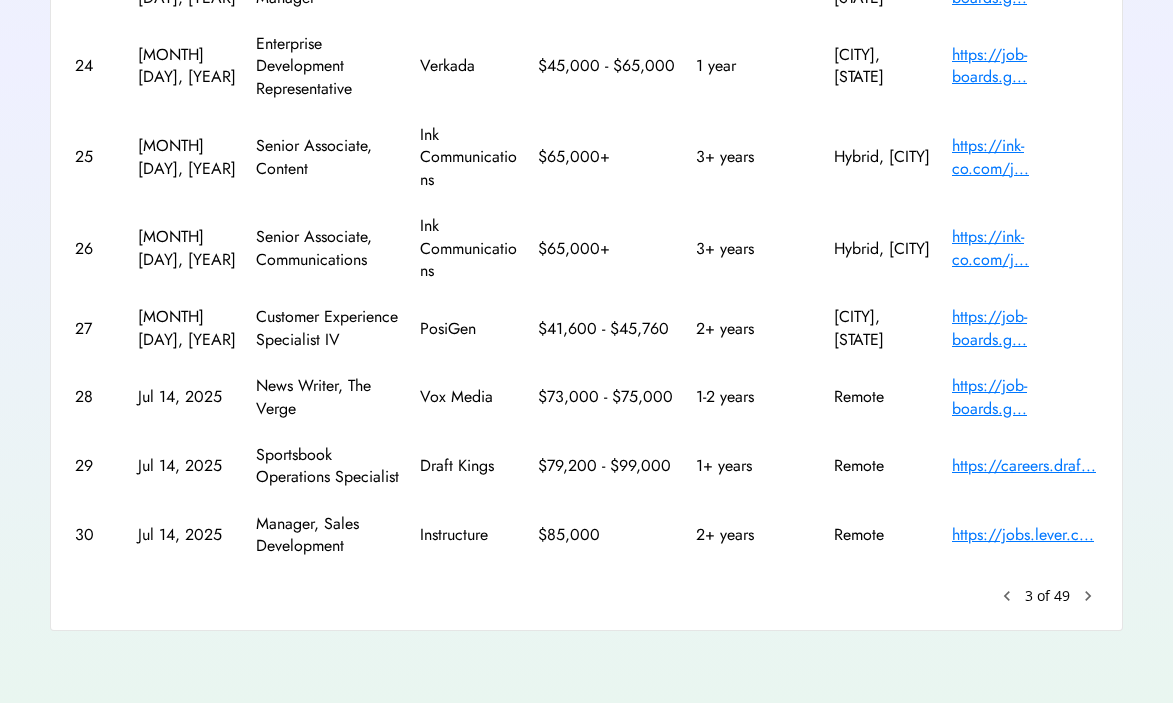 click on "chevron_right" 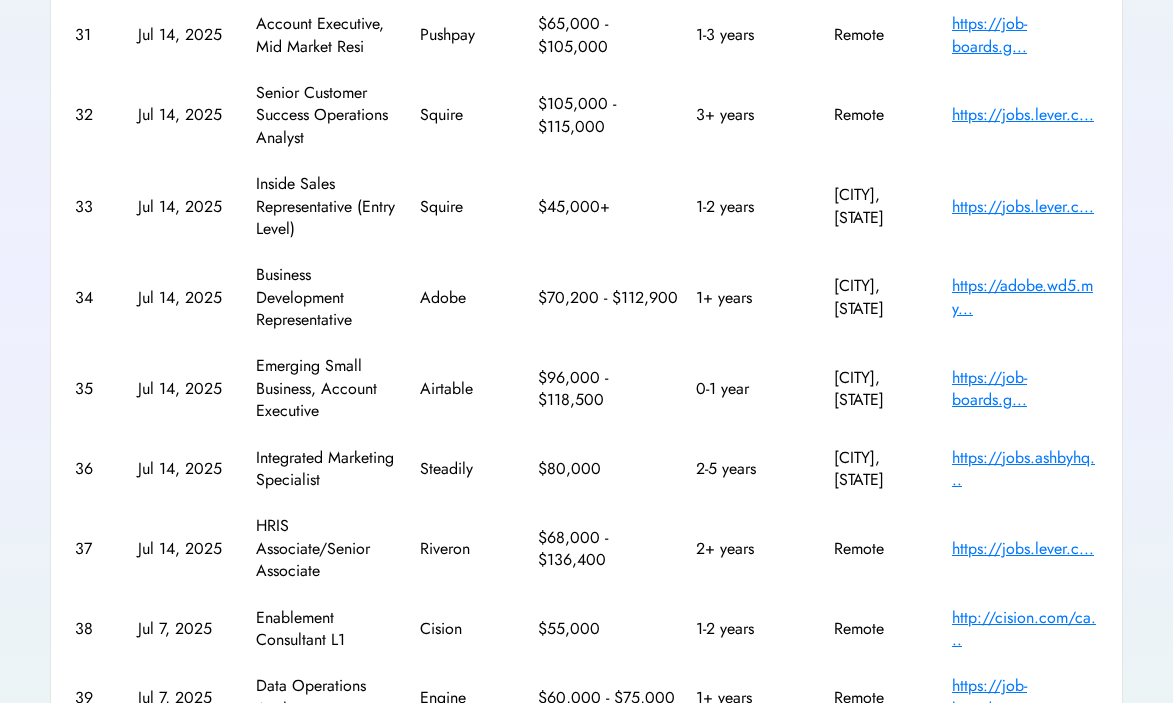 scroll, scrollTop: 377, scrollLeft: 0, axis: vertical 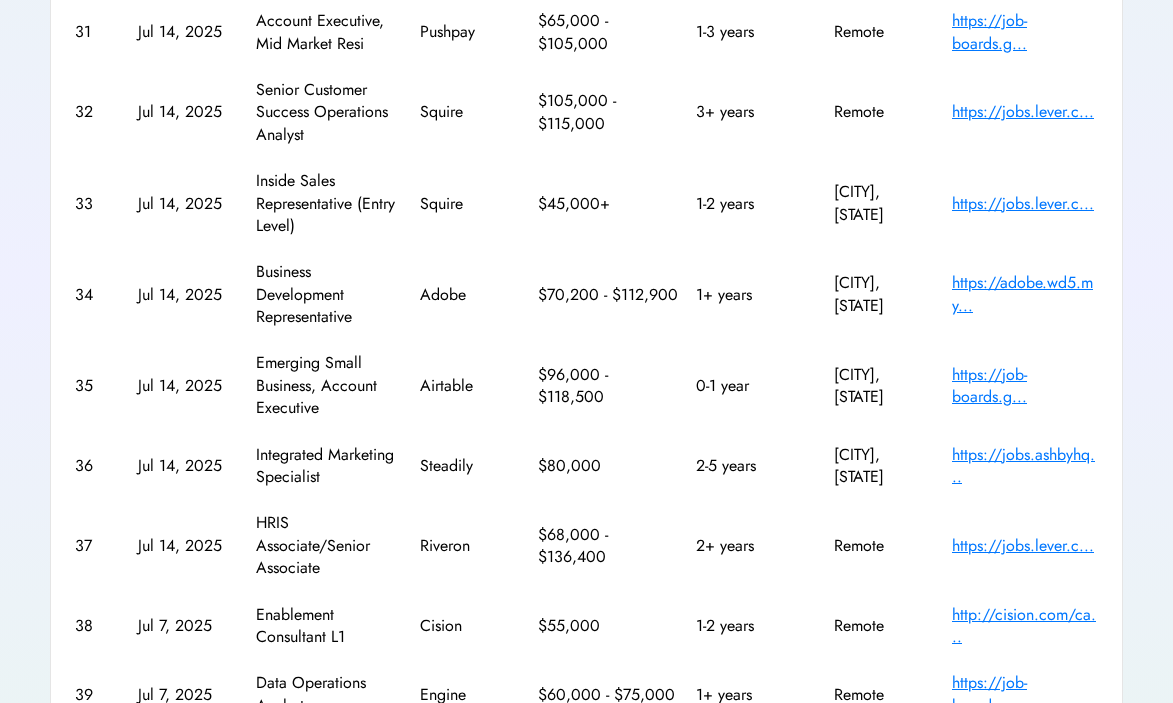 click on "https://job-boards.g..." at bounding box center [1025, 386] 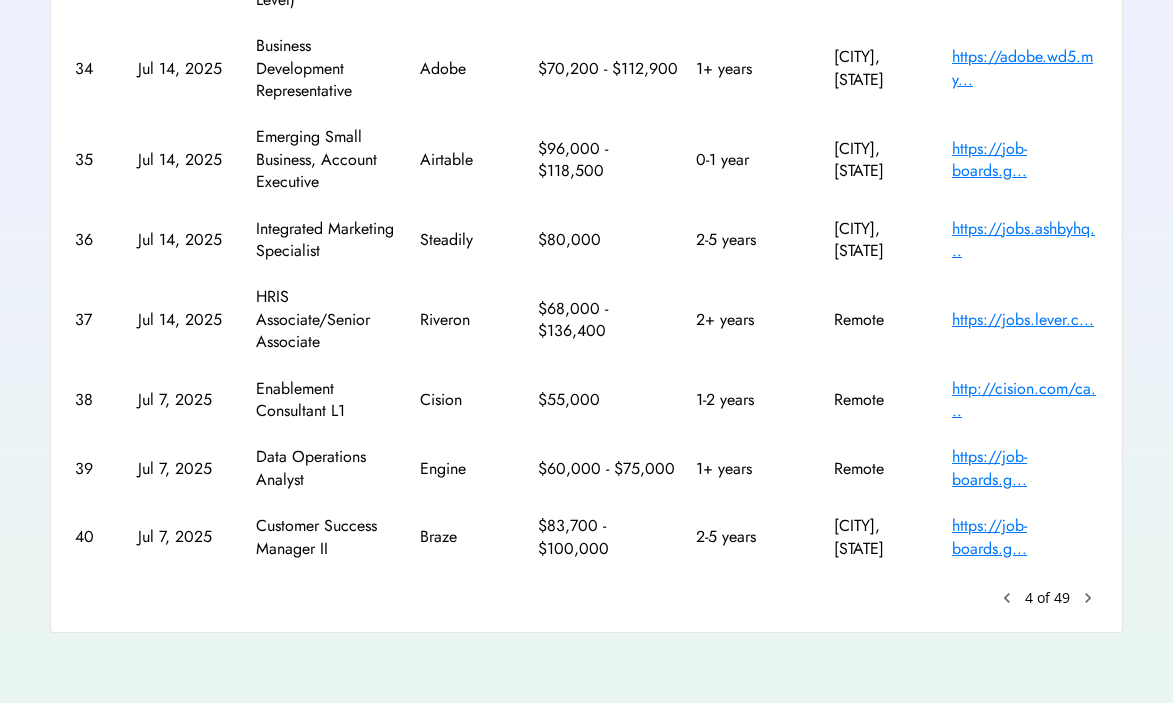 scroll, scrollTop: 605, scrollLeft: 0, axis: vertical 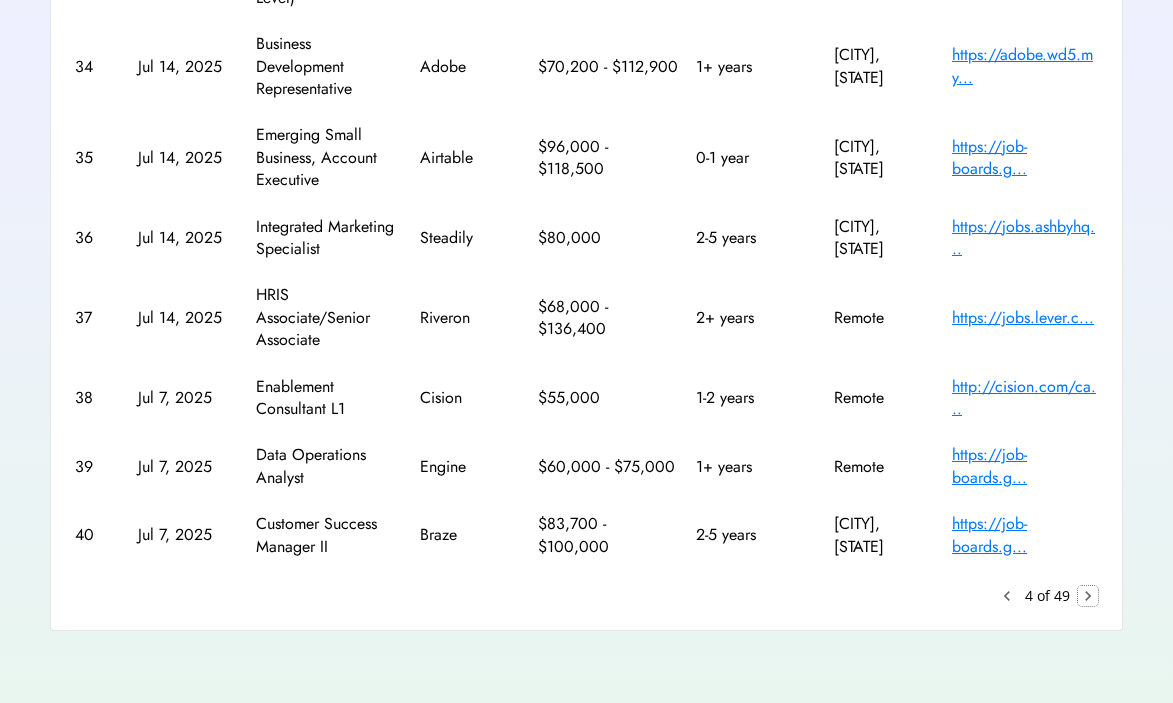 click on "chevron_right" 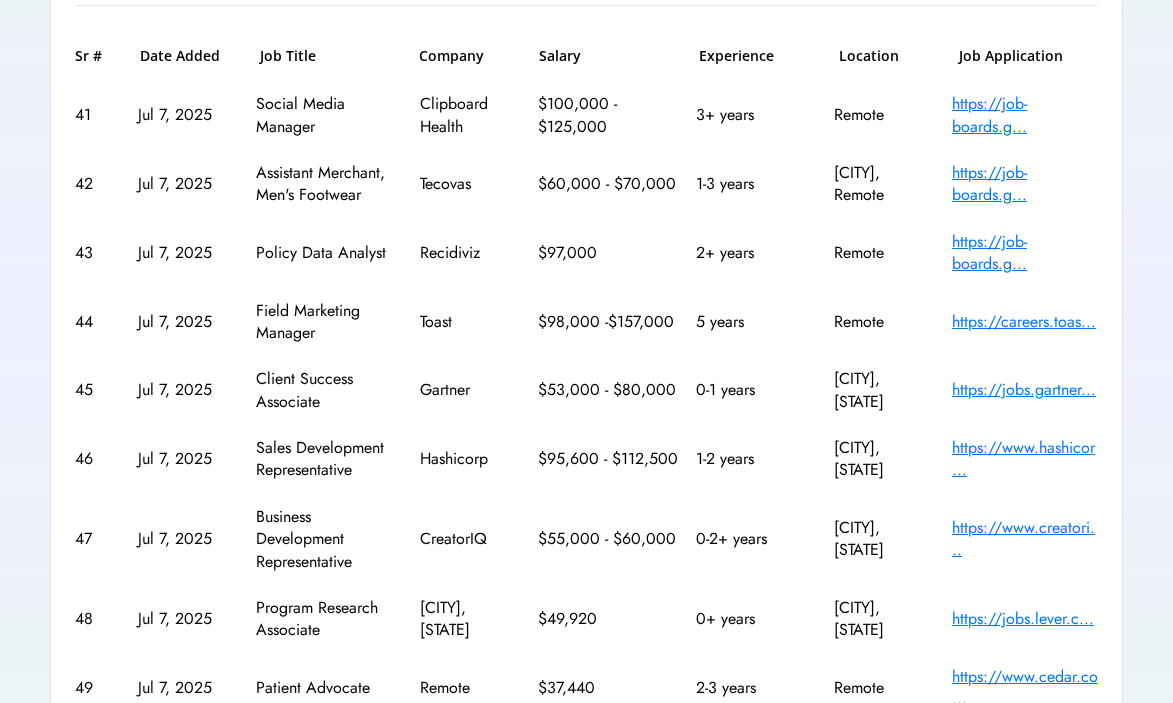 scroll, scrollTop: 301, scrollLeft: 0, axis: vertical 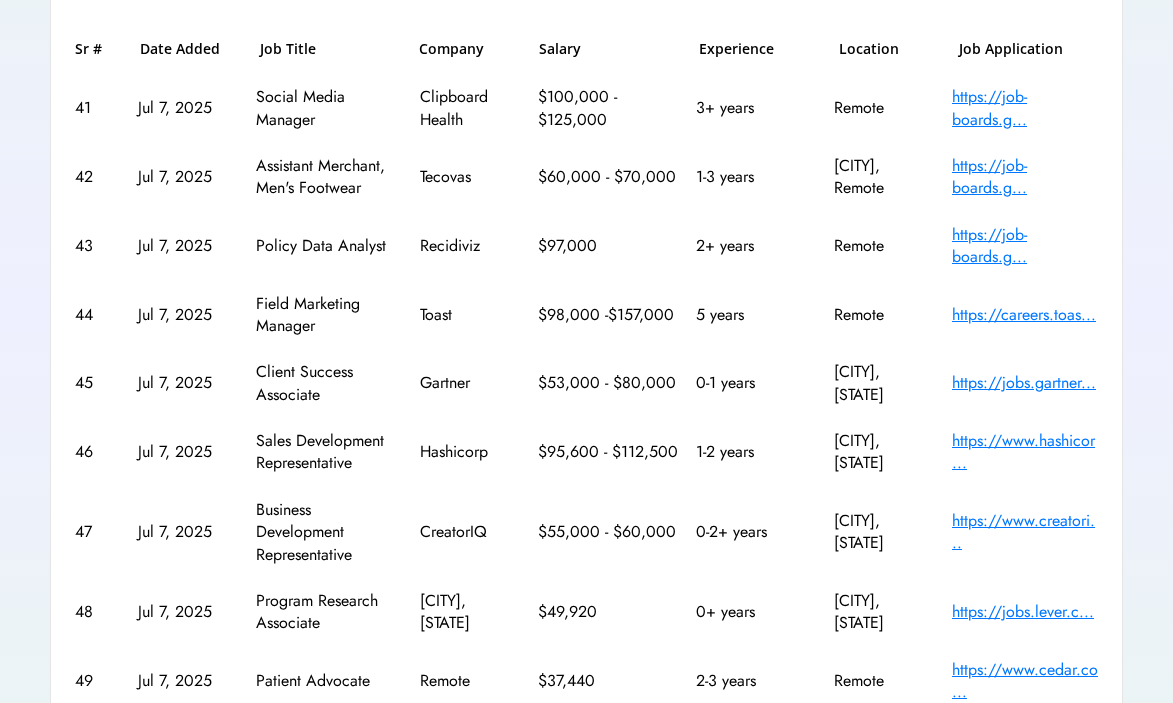 click on "https://jobs.gartner..." at bounding box center (1025, 383) 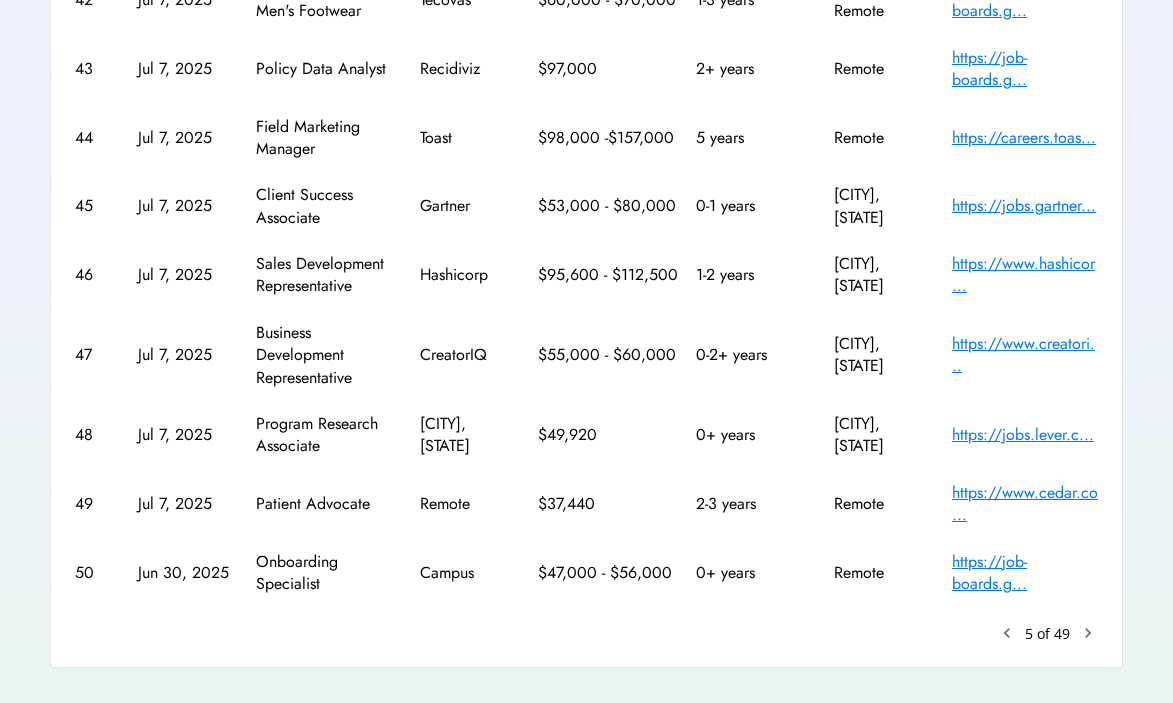 scroll, scrollTop: 515, scrollLeft: 0, axis: vertical 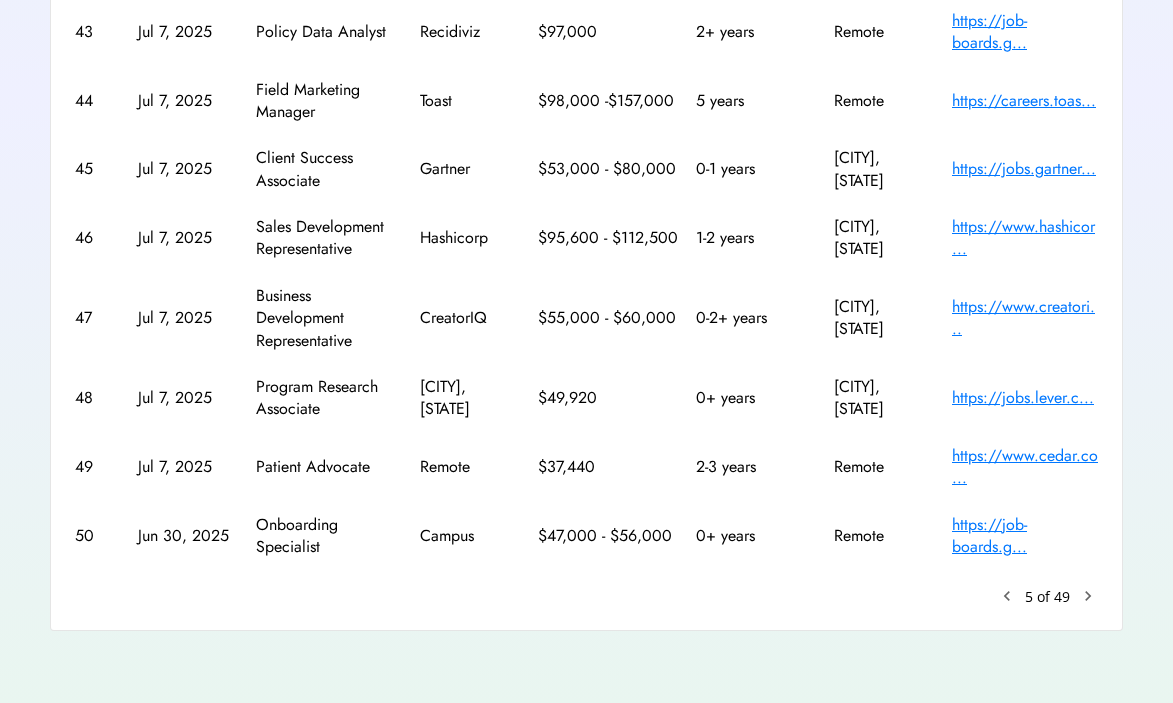 click on "https://job-boards.g..." at bounding box center (1025, 536) 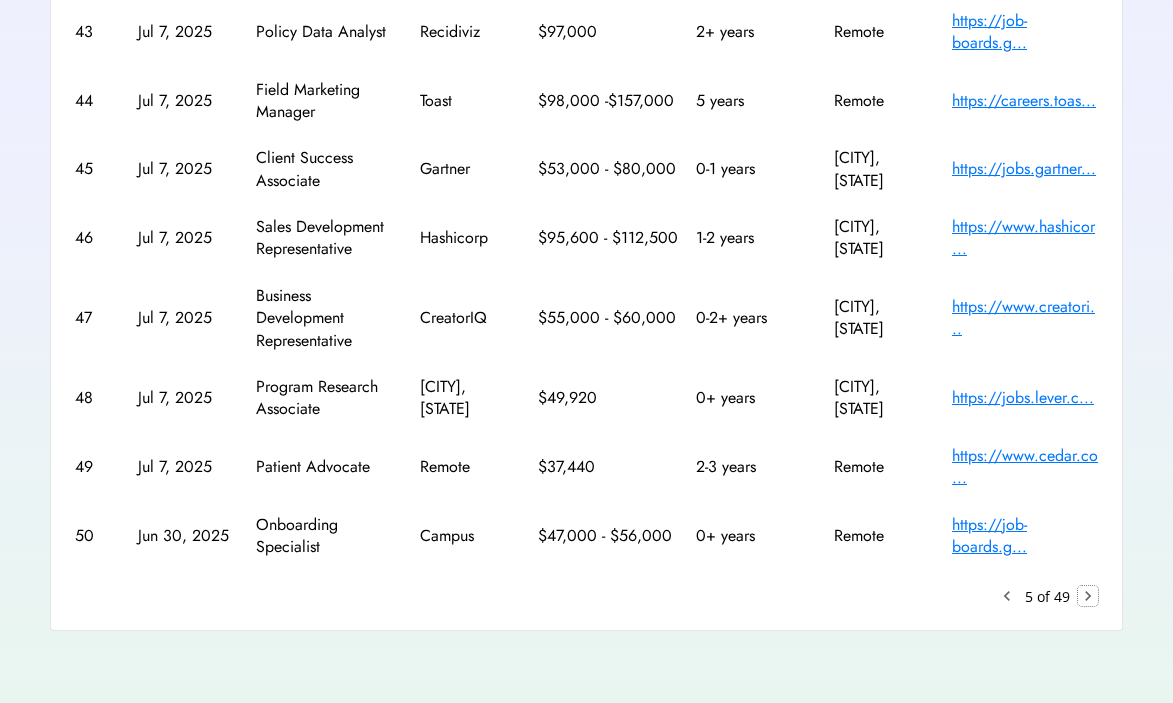 click on "chevron_right" 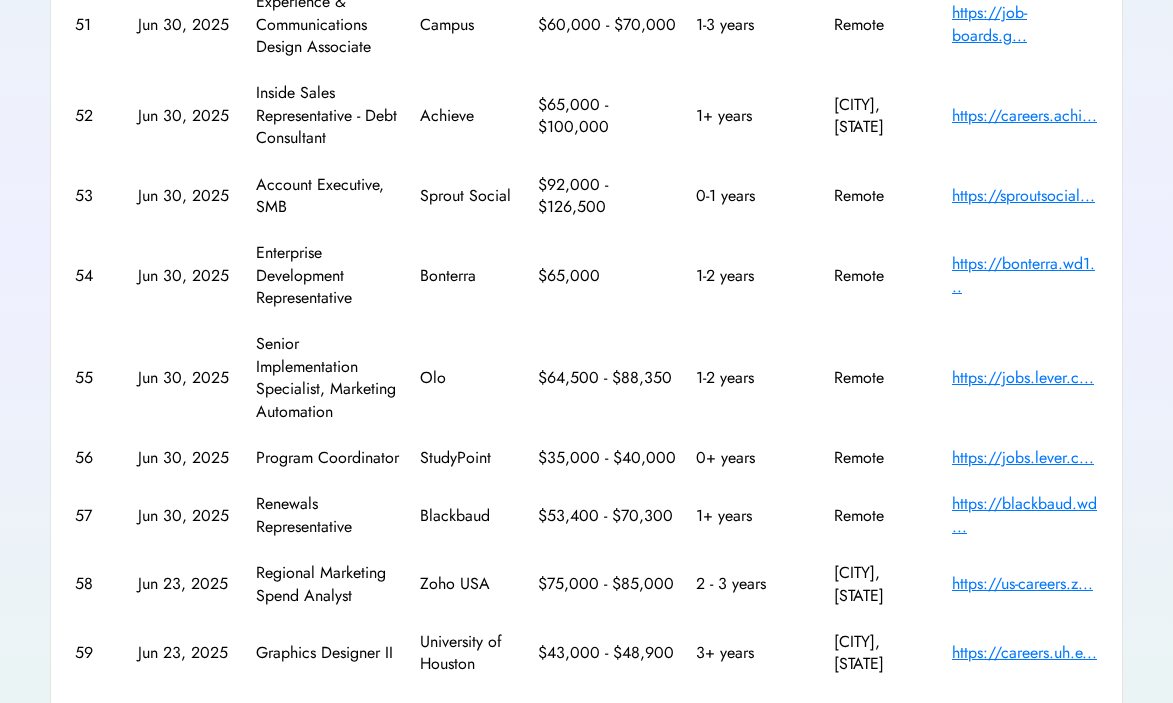 scroll, scrollTop: 397, scrollLeft: 0, axis: vertical 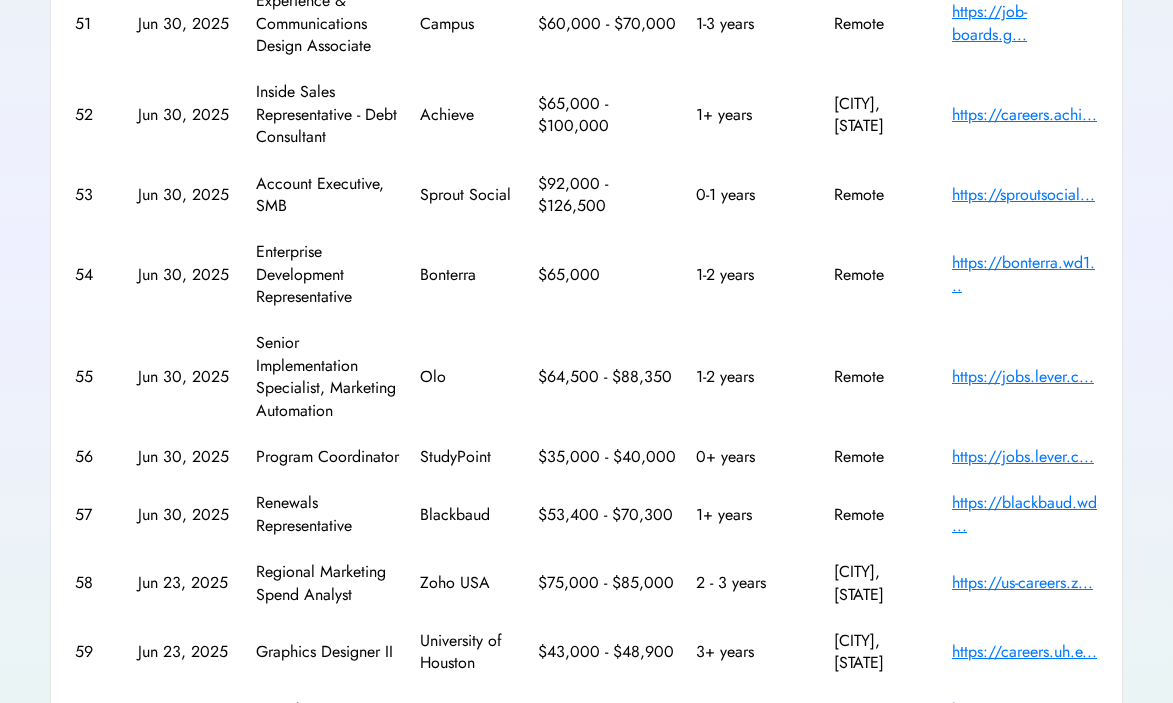 click on "https://jobs.lever.c..." at bounding box center [1025, 457] 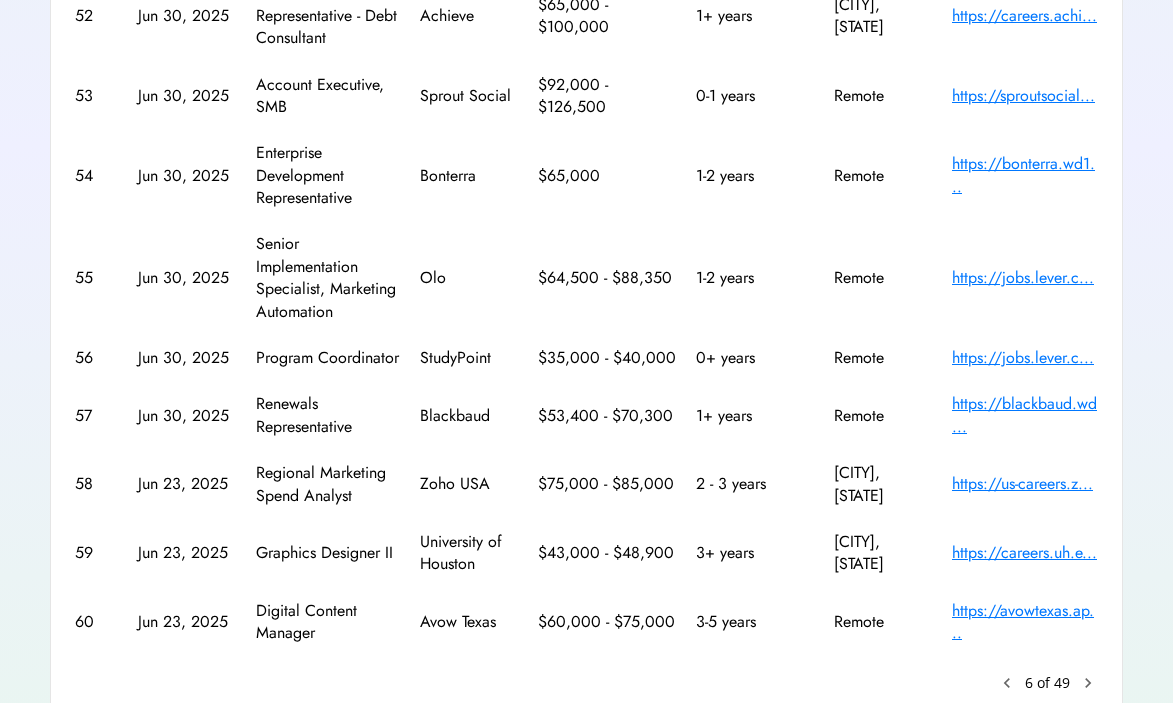 scroll, scrollTop: 504, scrollLeft: 0, axis: vertical 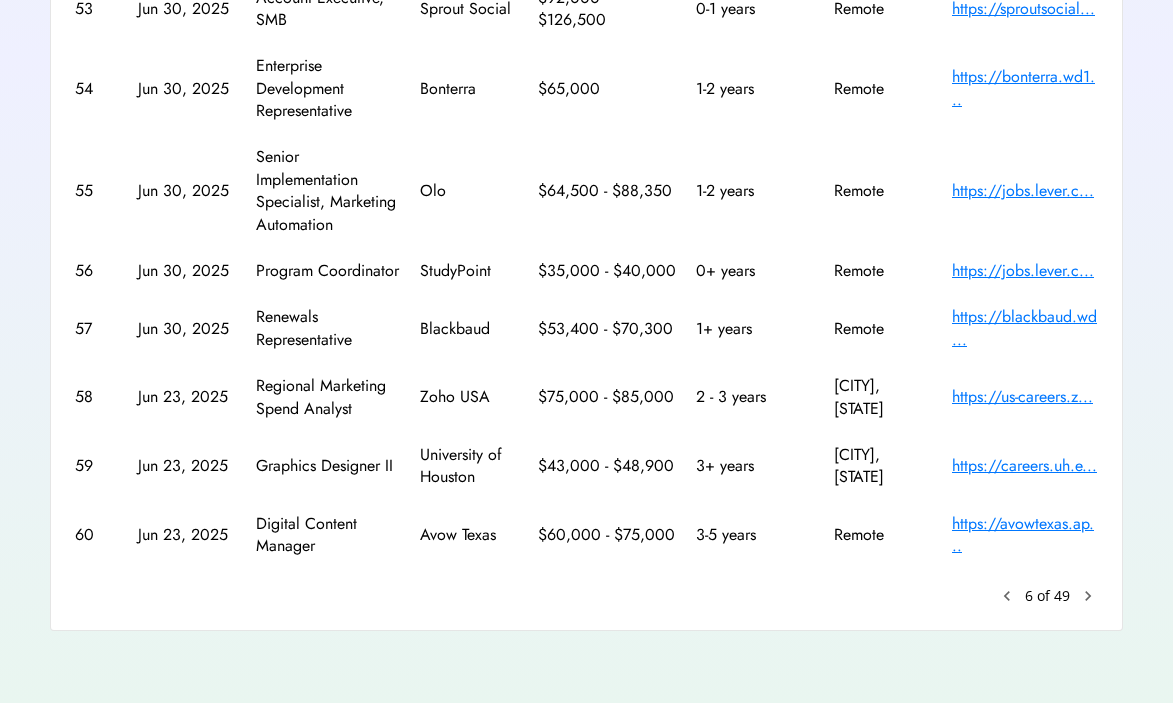 click on "chevron_right" 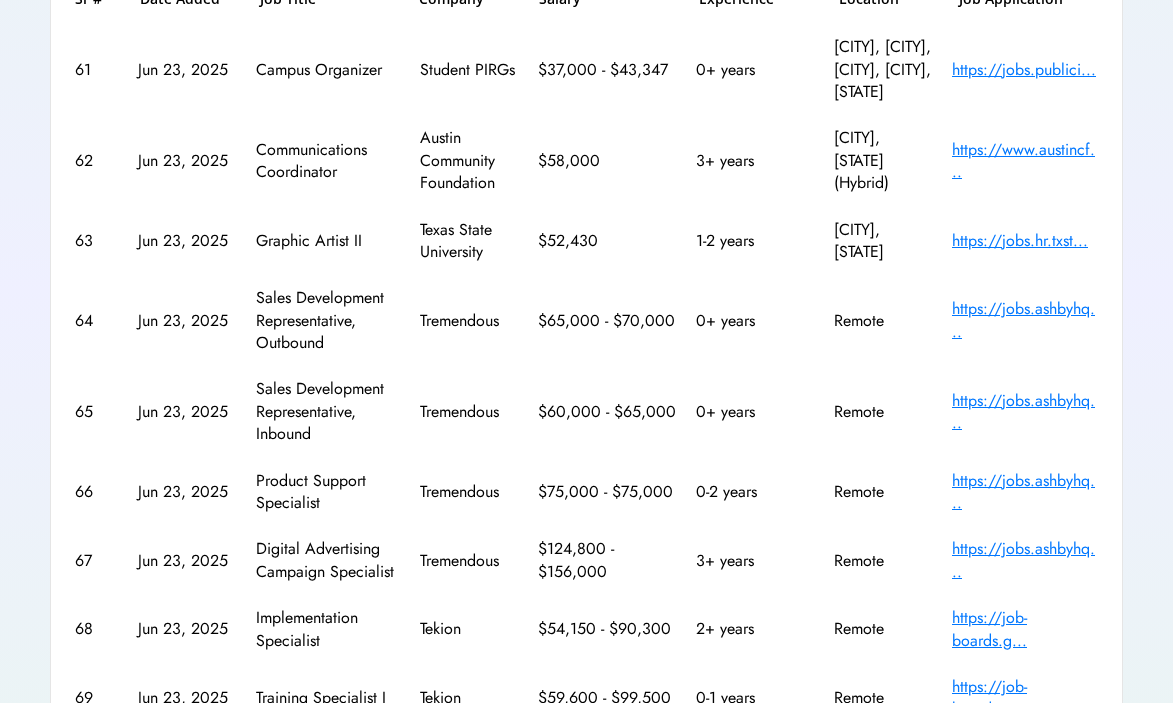 scroll, scrollTop: 353, scrollLeft: 0, axis: vertical 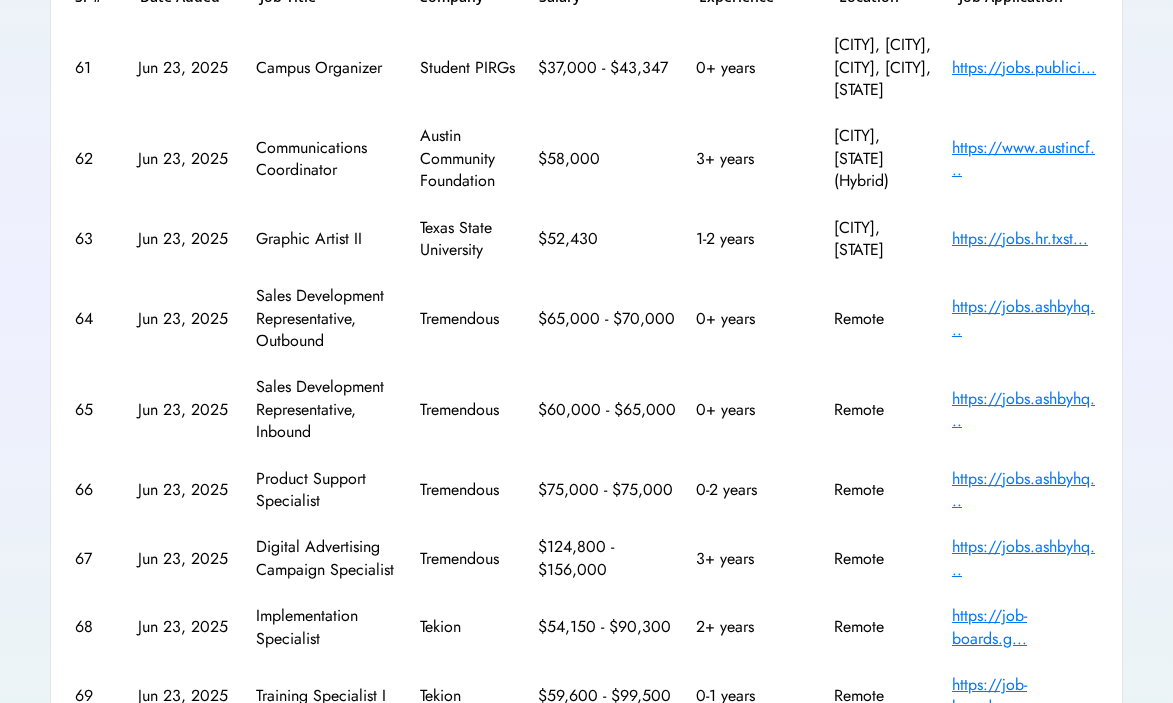 click on "https://jobs.ashbyhq..." at bounding box center (1025, 490) 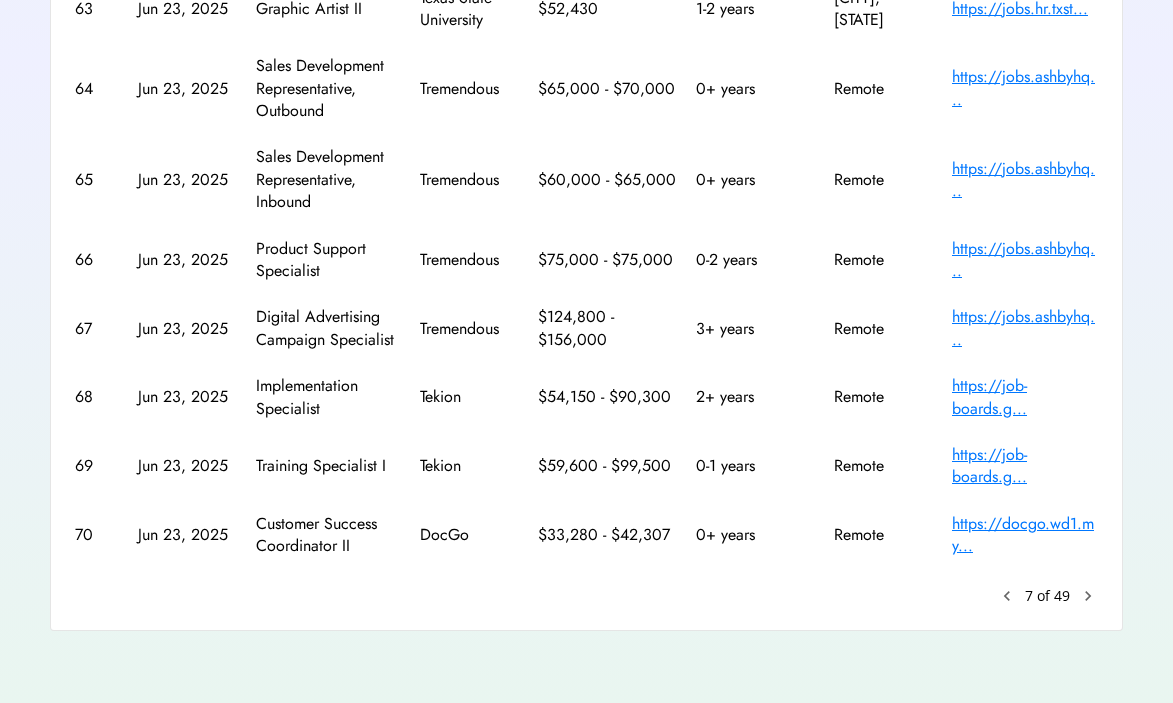 scroll, scrollTop: 0, scrollLeft: 0, axis: both 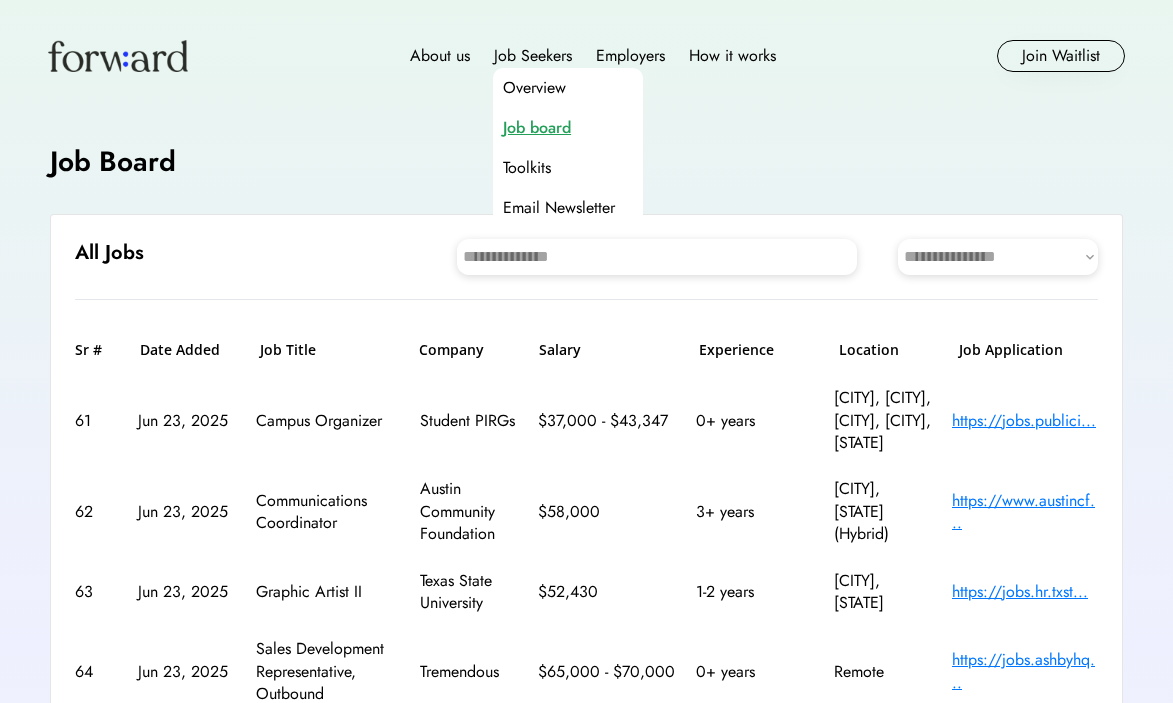 click on "Job board" at bounding box center [537, 128] 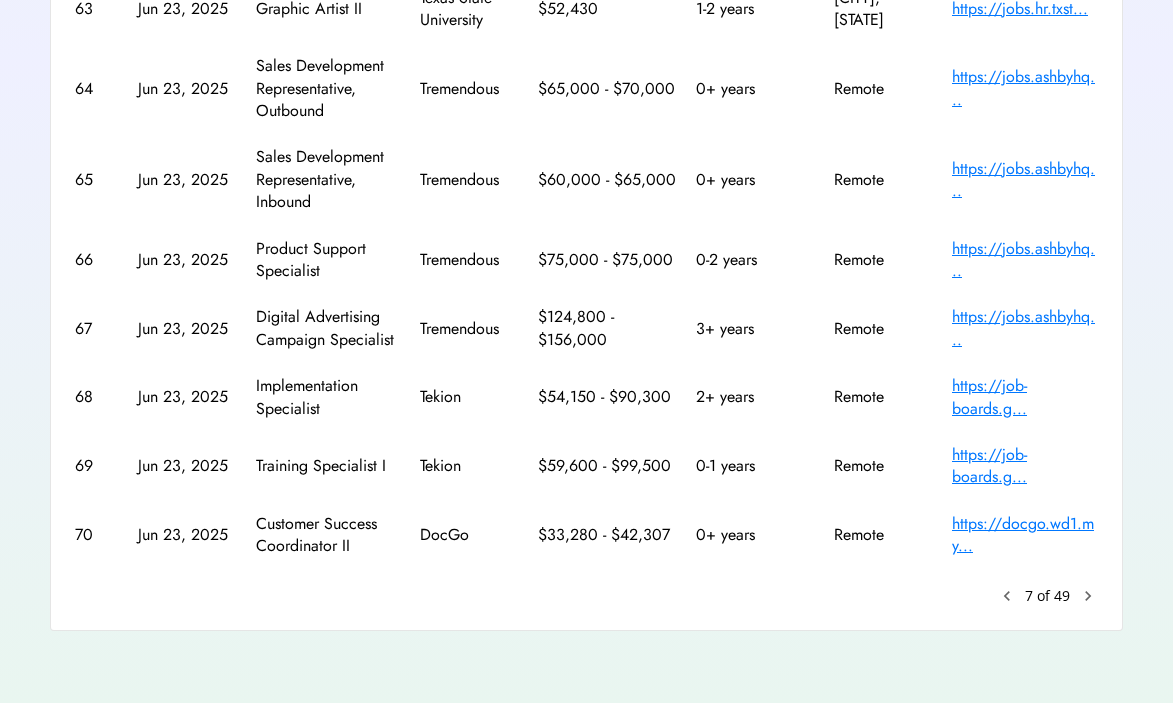 scroll, scrollTop: 0, scrollLeft: 0, axis: both 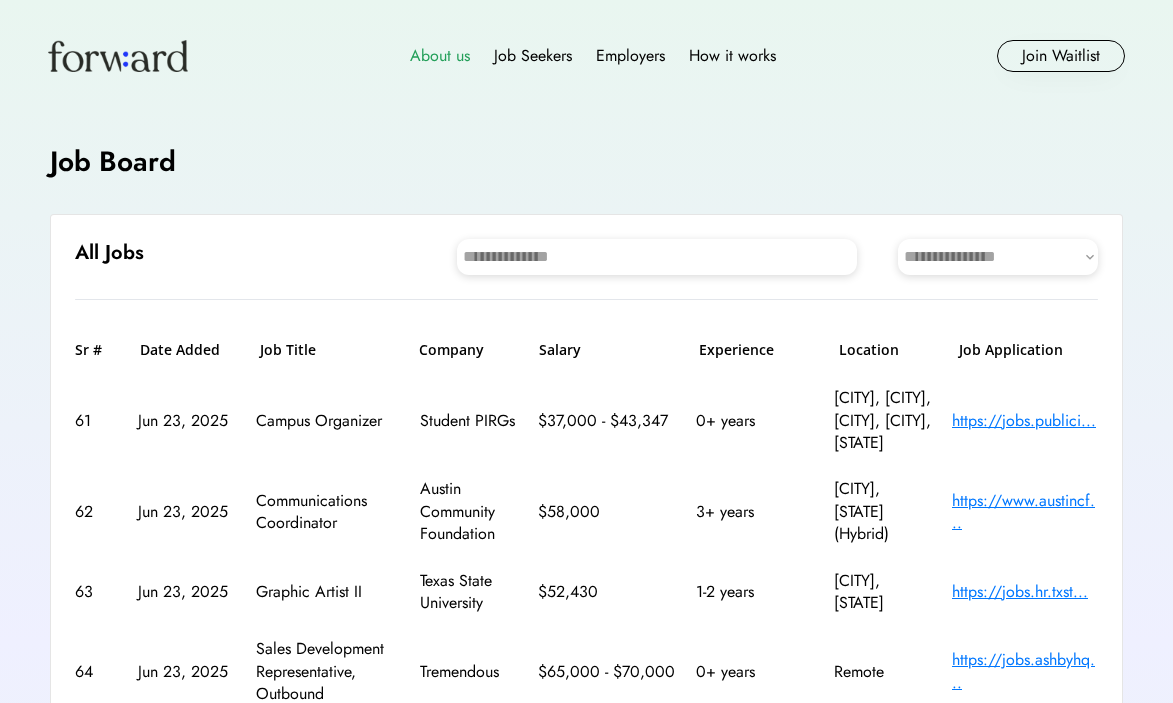 click on "About us" at bounding box center (440, 56) 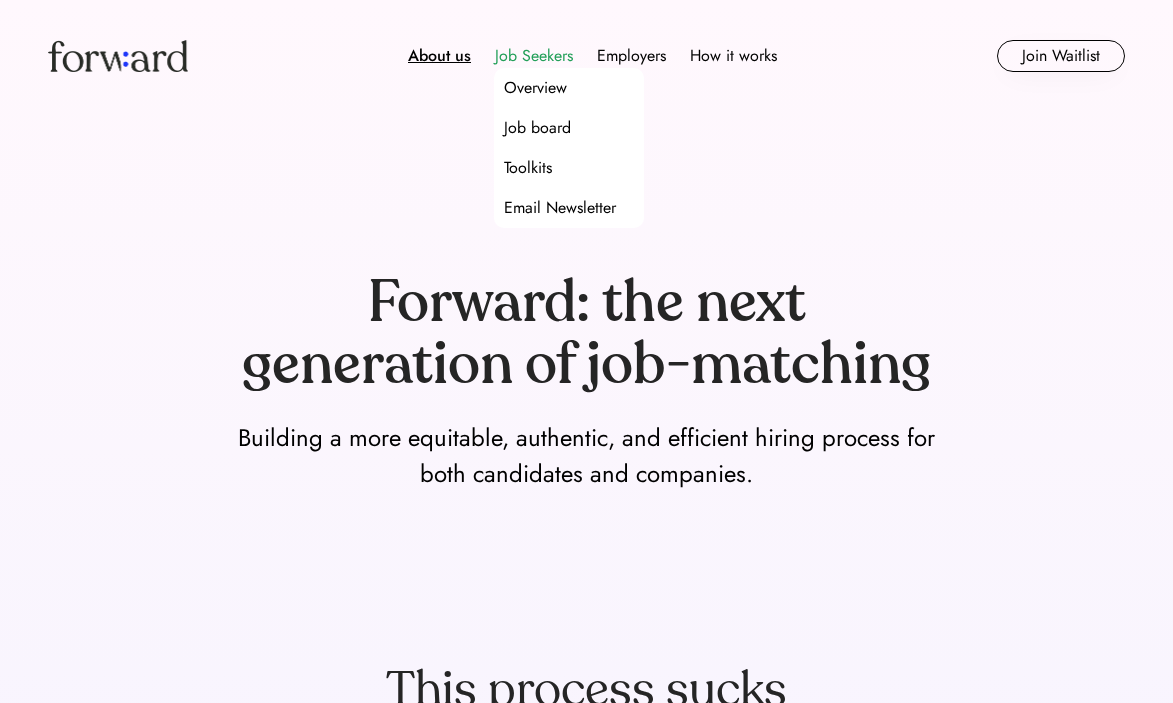 scroll, scrollTop: 0, scrollLeft: 0, axis: both 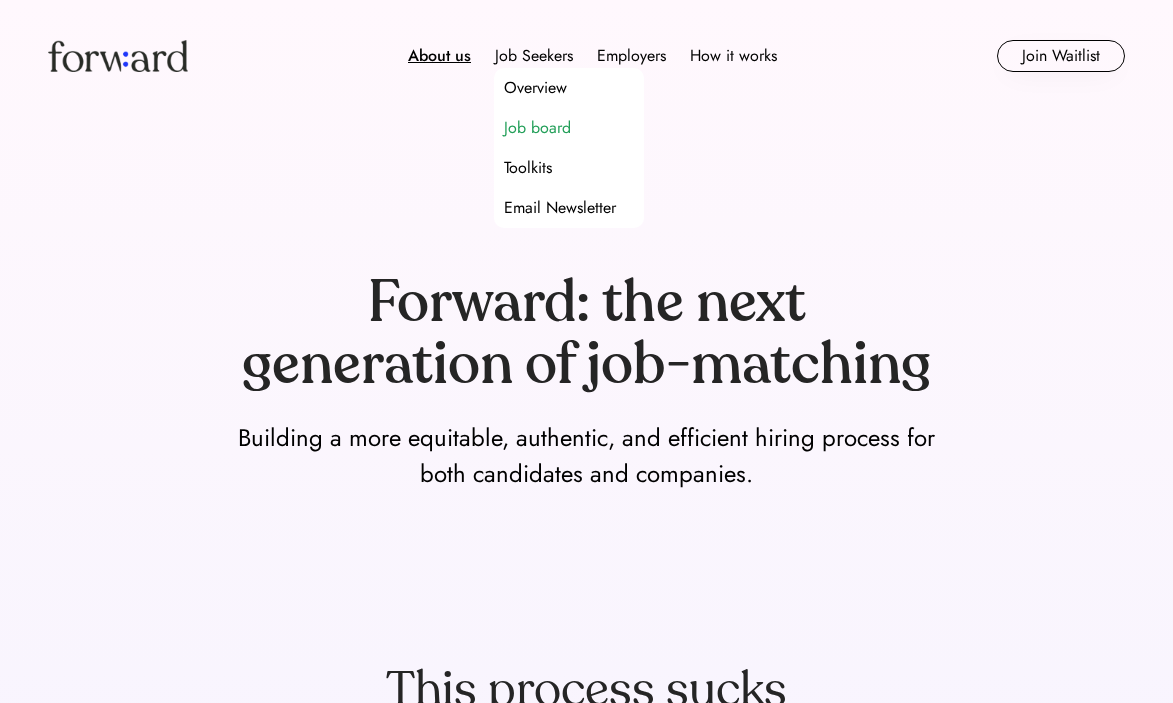 click on "Job board" at bounding box center [537, 128] 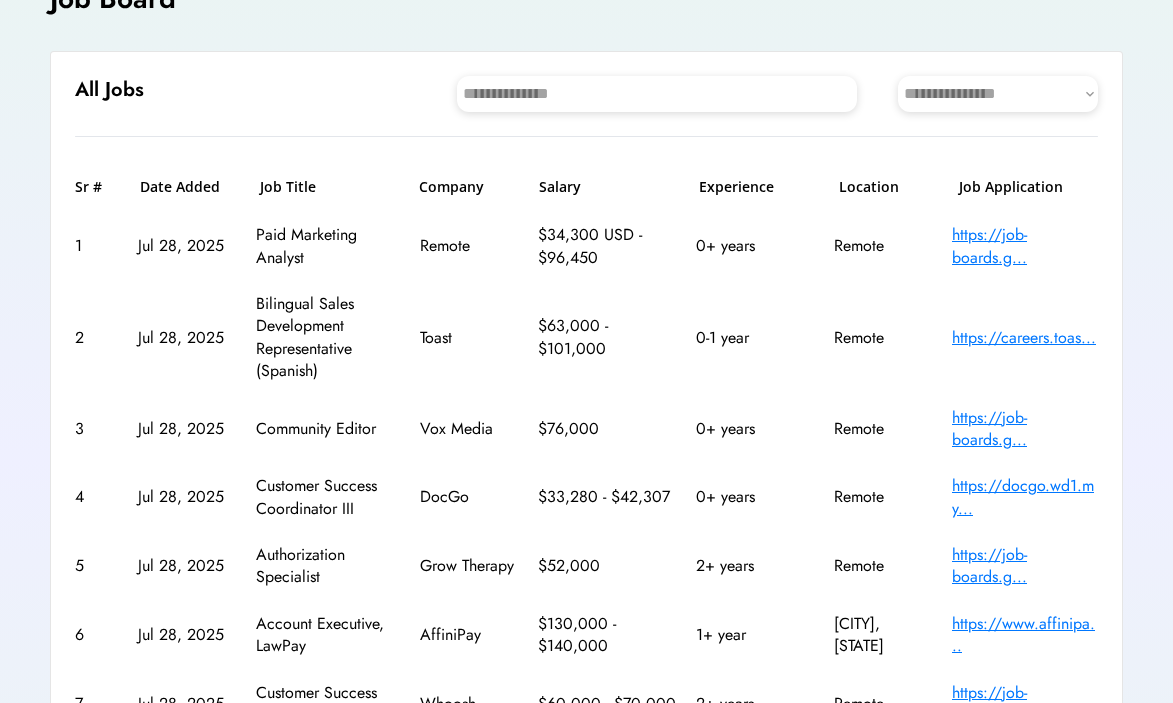 scroll, scrollTop: 168, scrollLeft: 0, axis: vertical 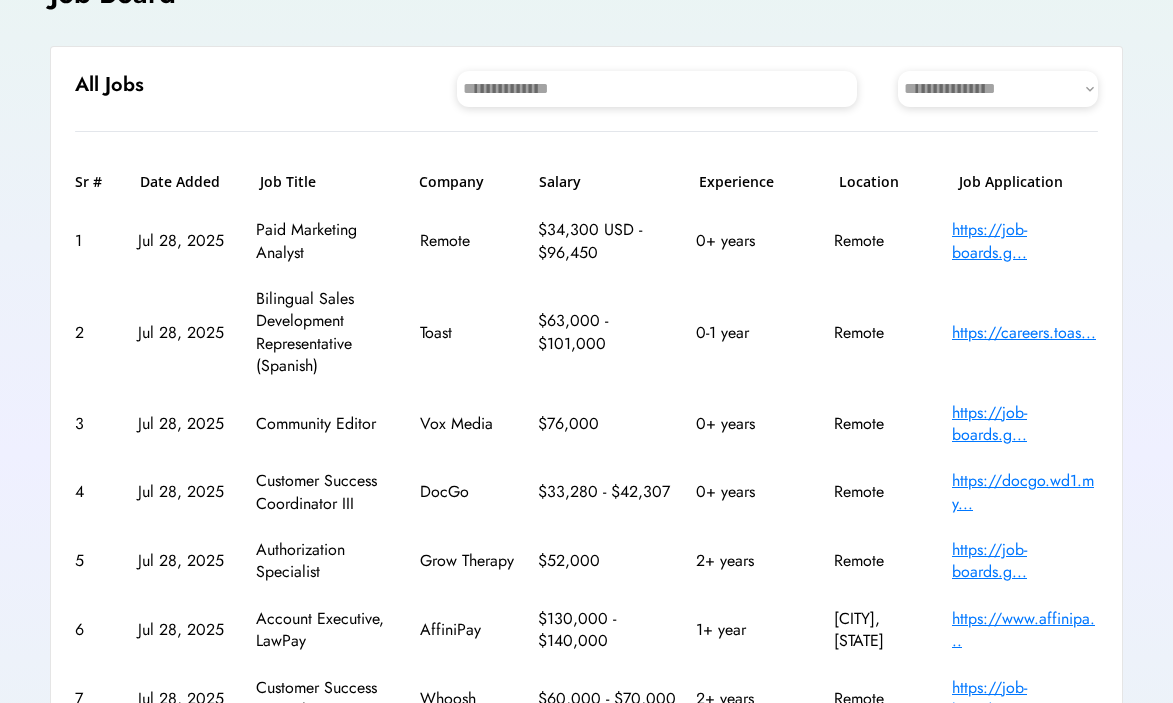 click on "https://job-boards.g..." at bounding box center (1025, 241) 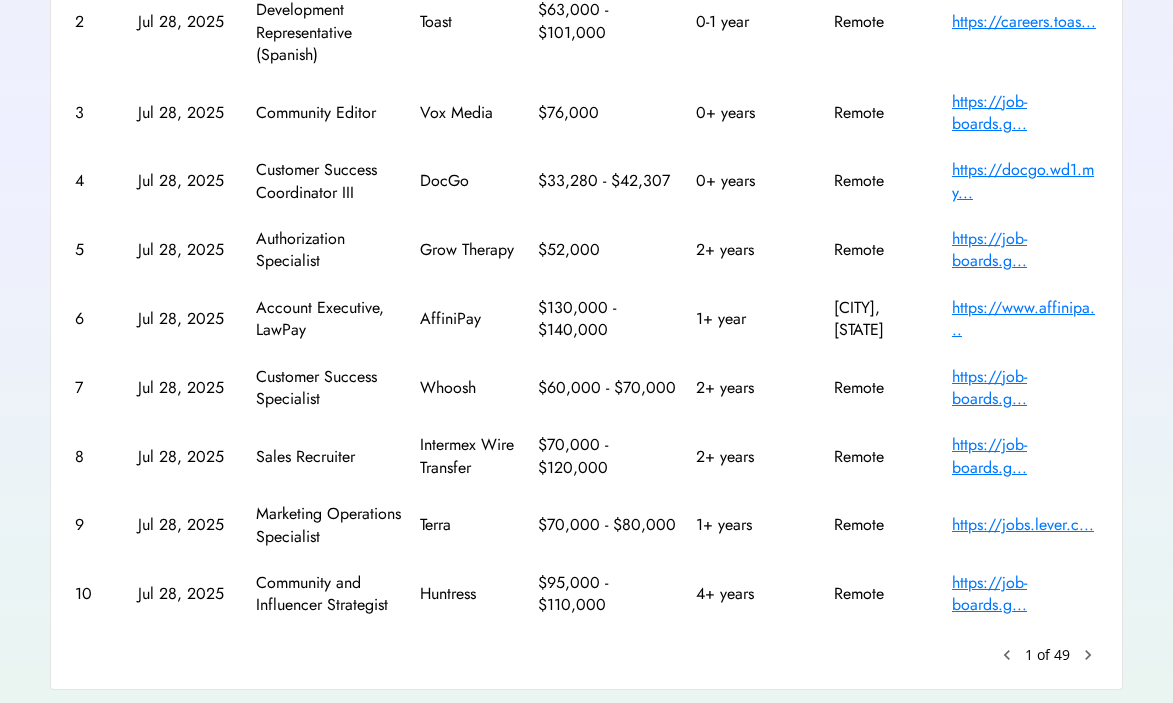 scroll, scrollTop: 482, scrollLeft: 0, axis: vertical 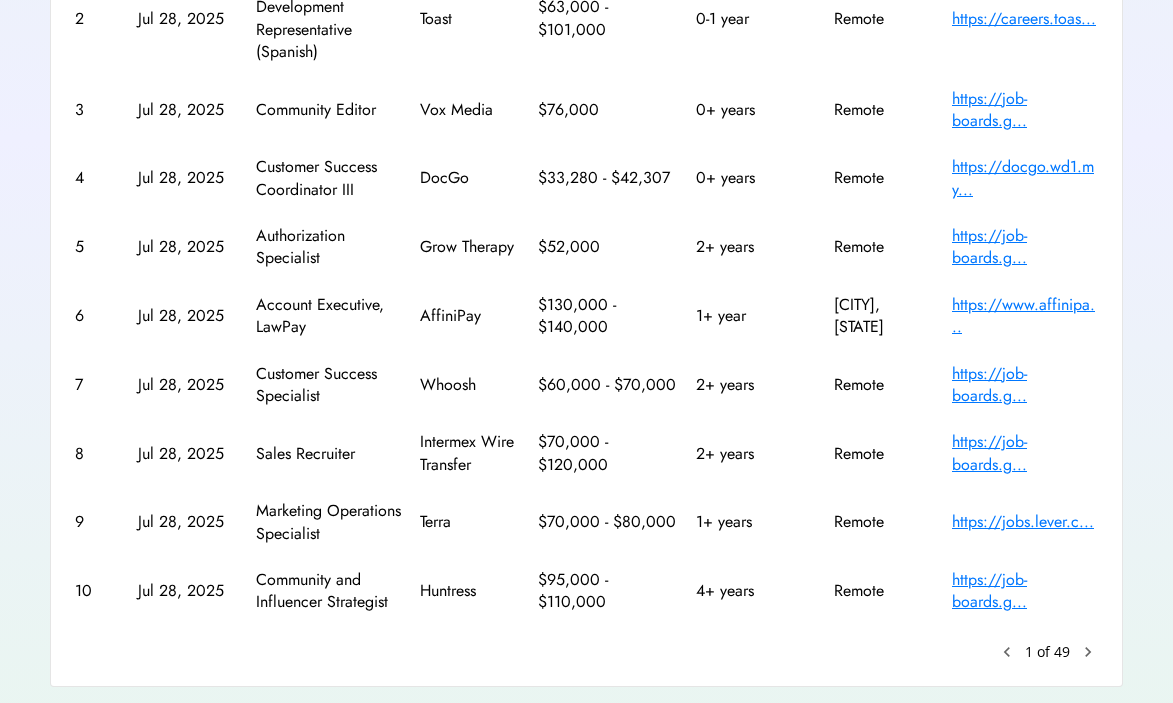 click on "https://jobs.lever.c..." at bounding box center [1025, 522] 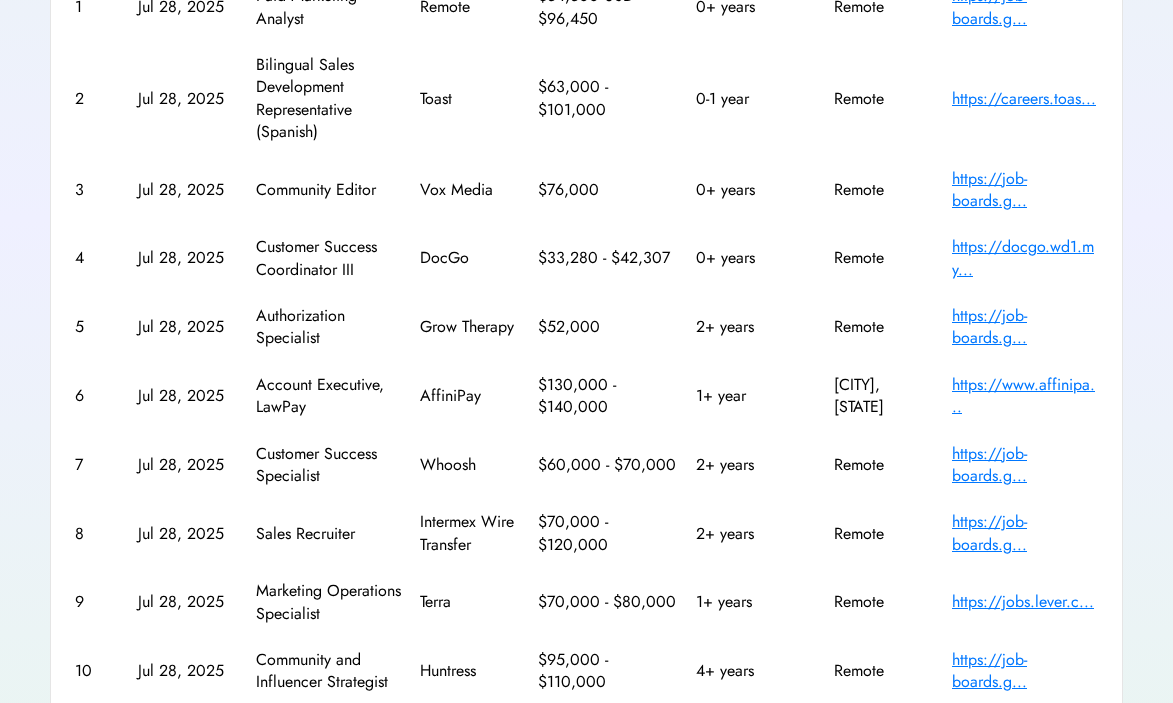 scroll, scrollTop: 392, scrollLeft: 0, axis: vertical 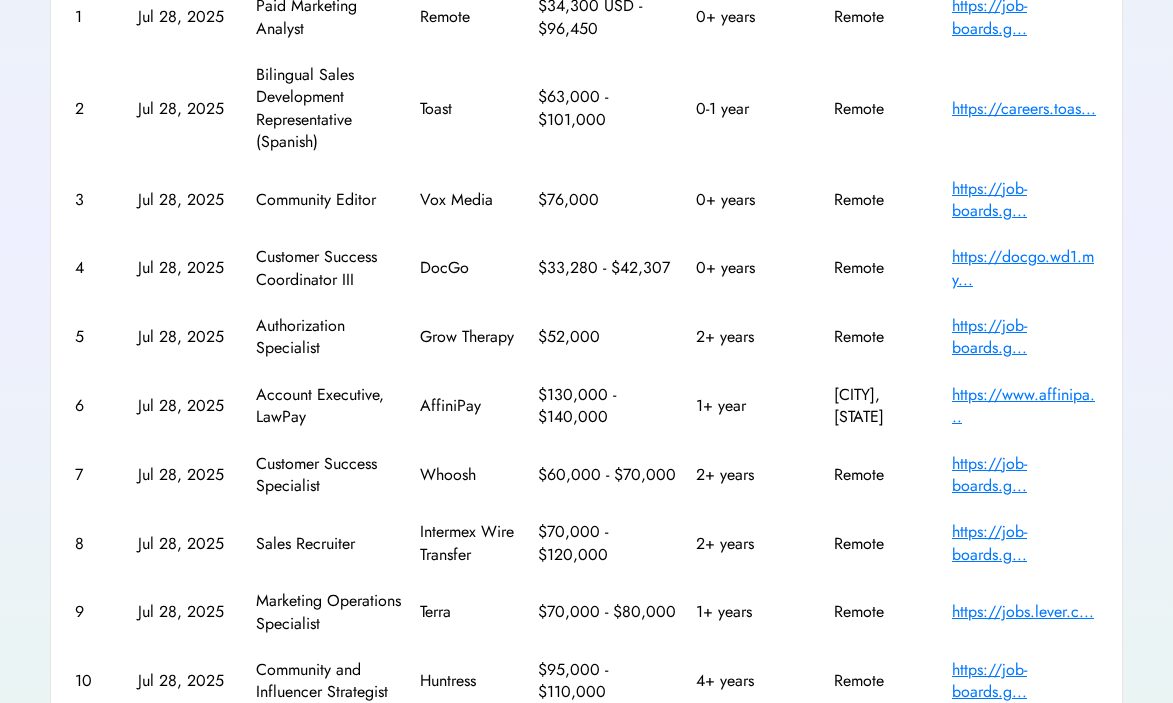 click on "https://job-boards.g..." at bounding box center [1025, 337] 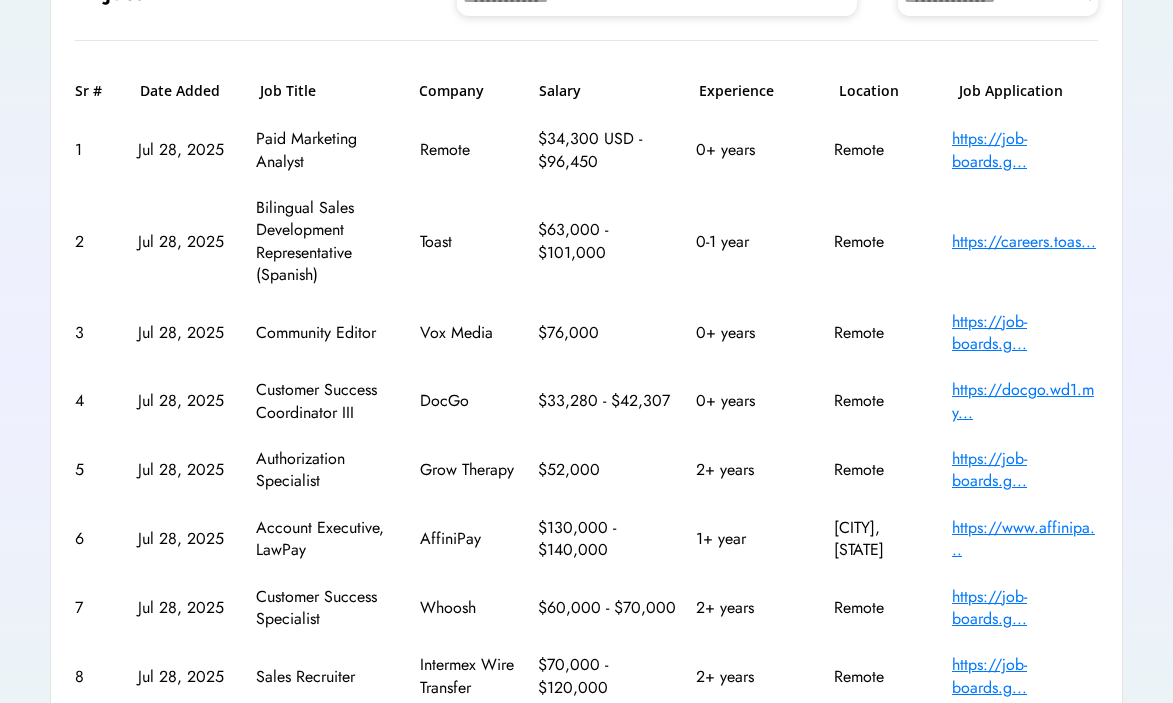 scroll, scrollTop: 257, scrollLeft: 0, axis: vertical 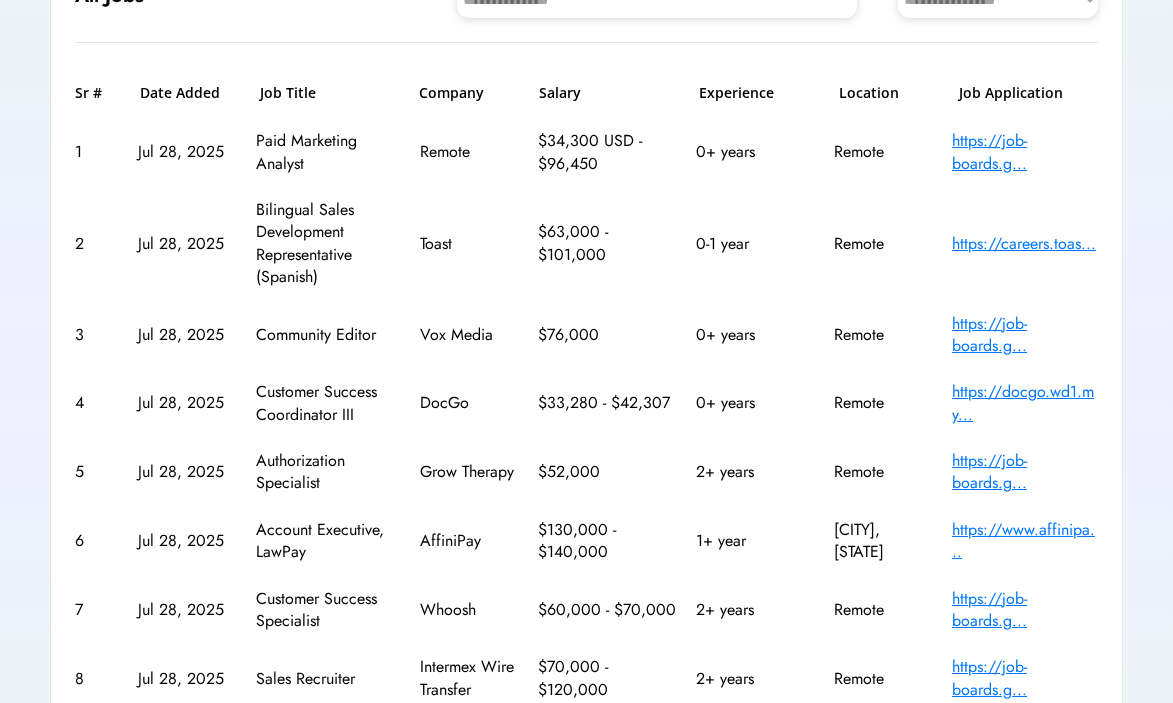 click on "https://job-boards.g..." at bounding box center (1025, 152) 